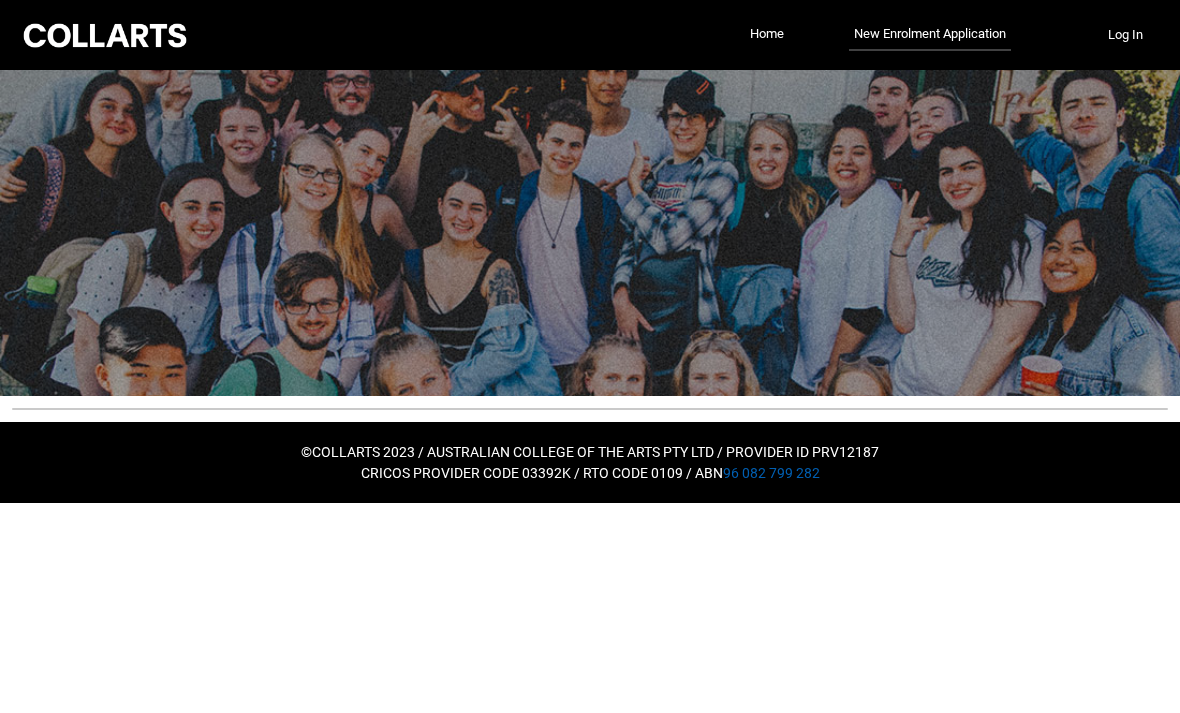 scroll, scrollTop: 0, scrollLeft: 0, axis: both 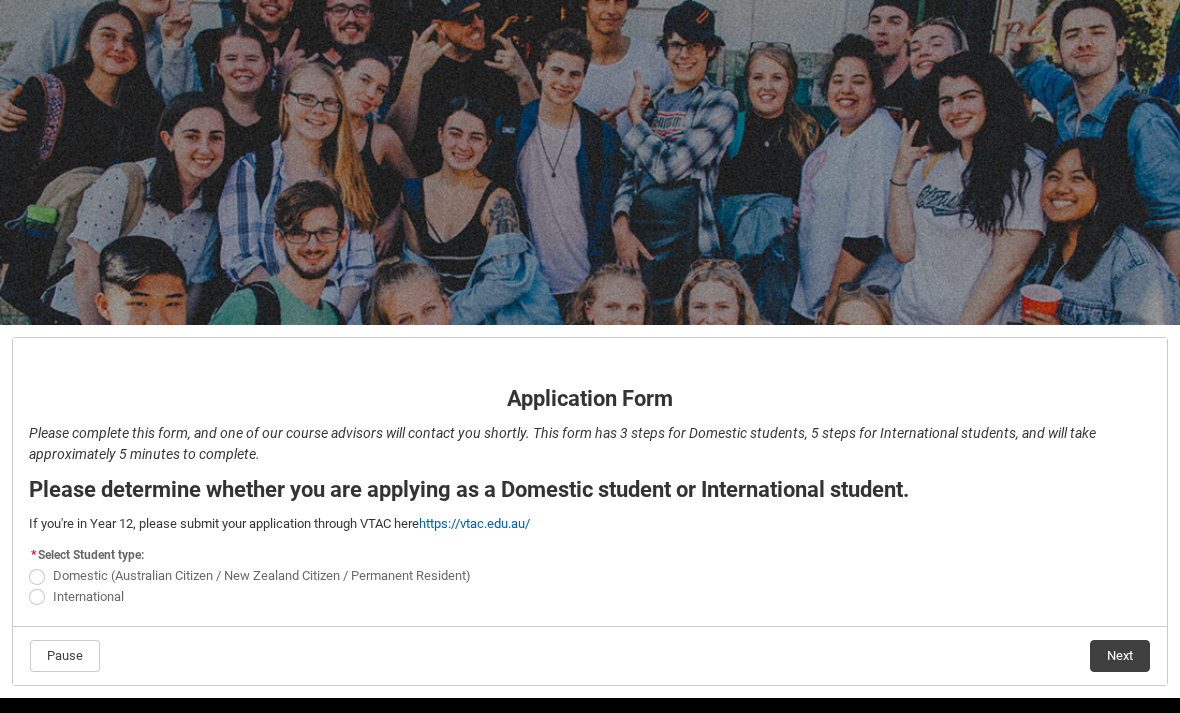 click at bounding box center [37, 577] 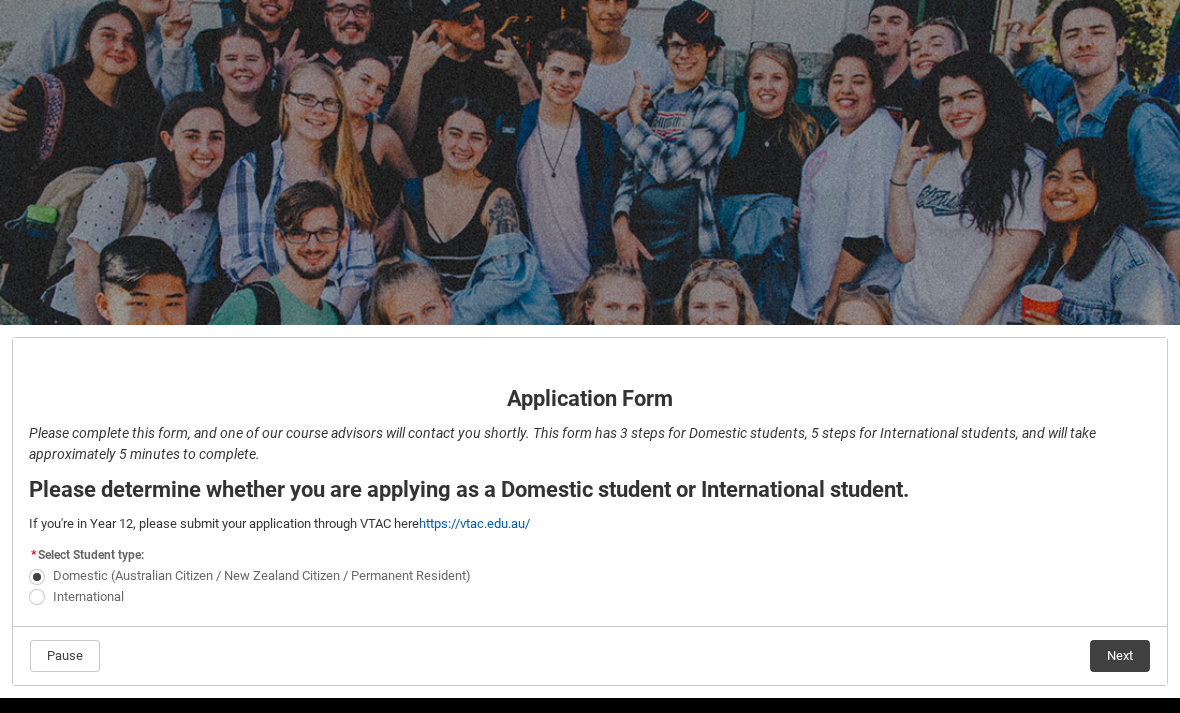 click on "Next" 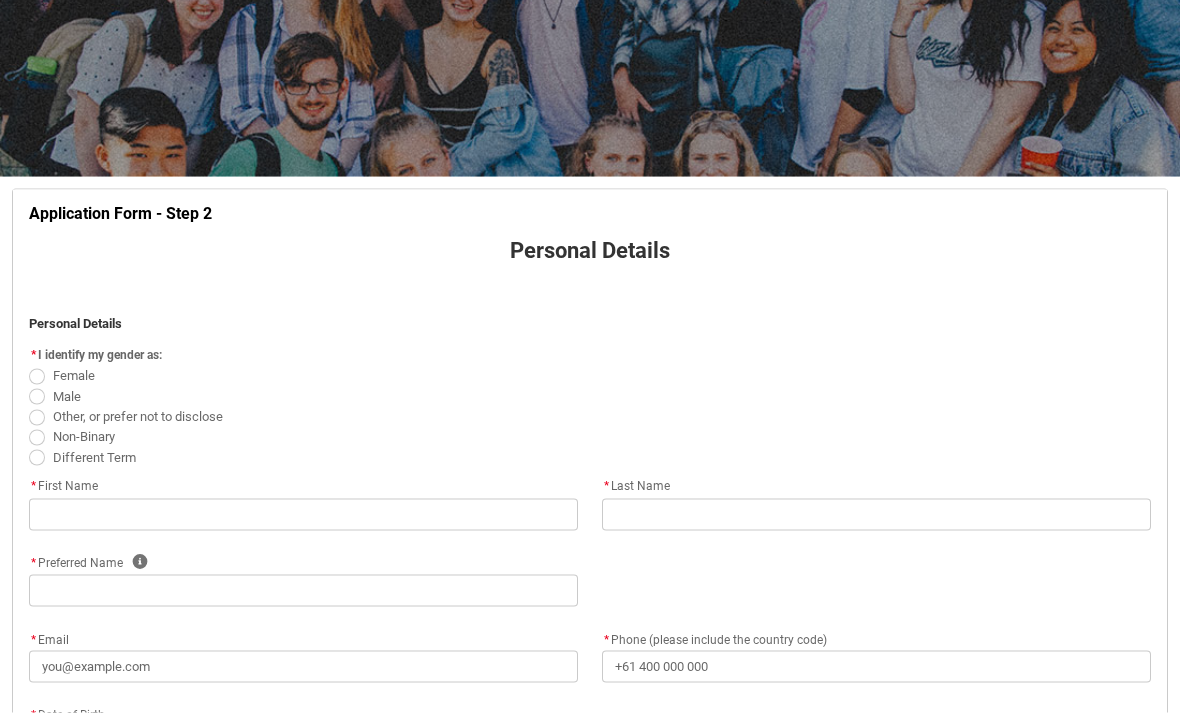 scroll, scrollTop: 216, scrollLeft: 0, axis: vertical 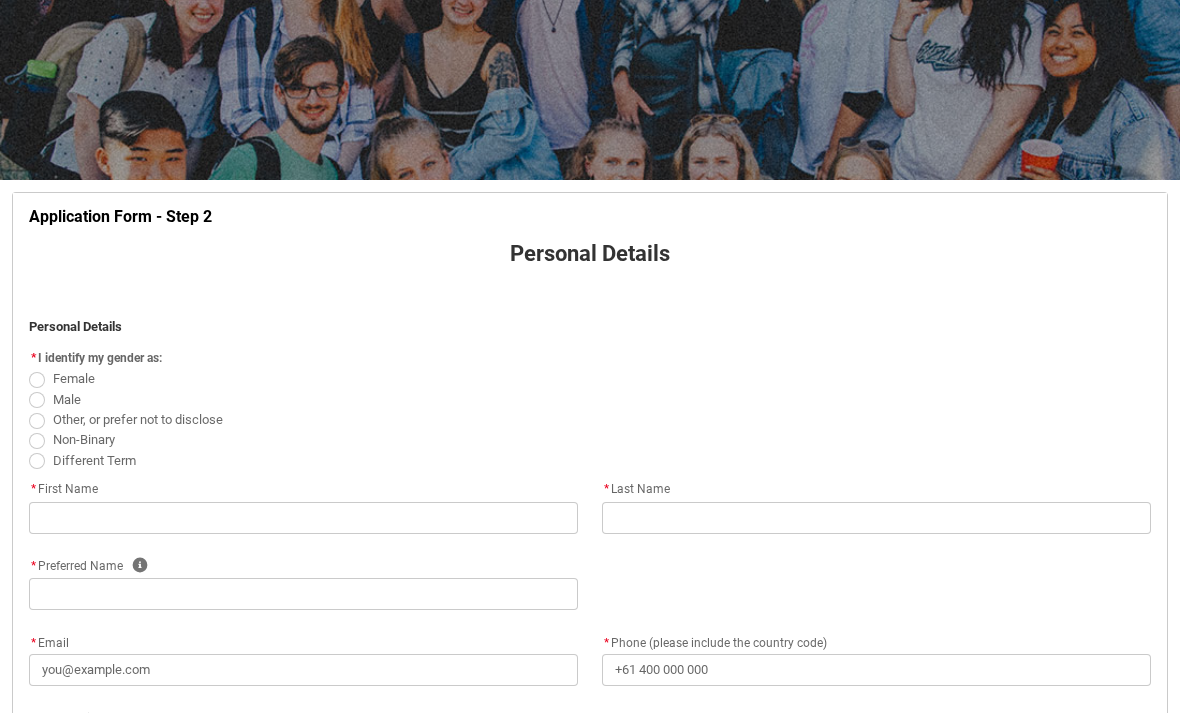 click at bounding box center [37, 400] 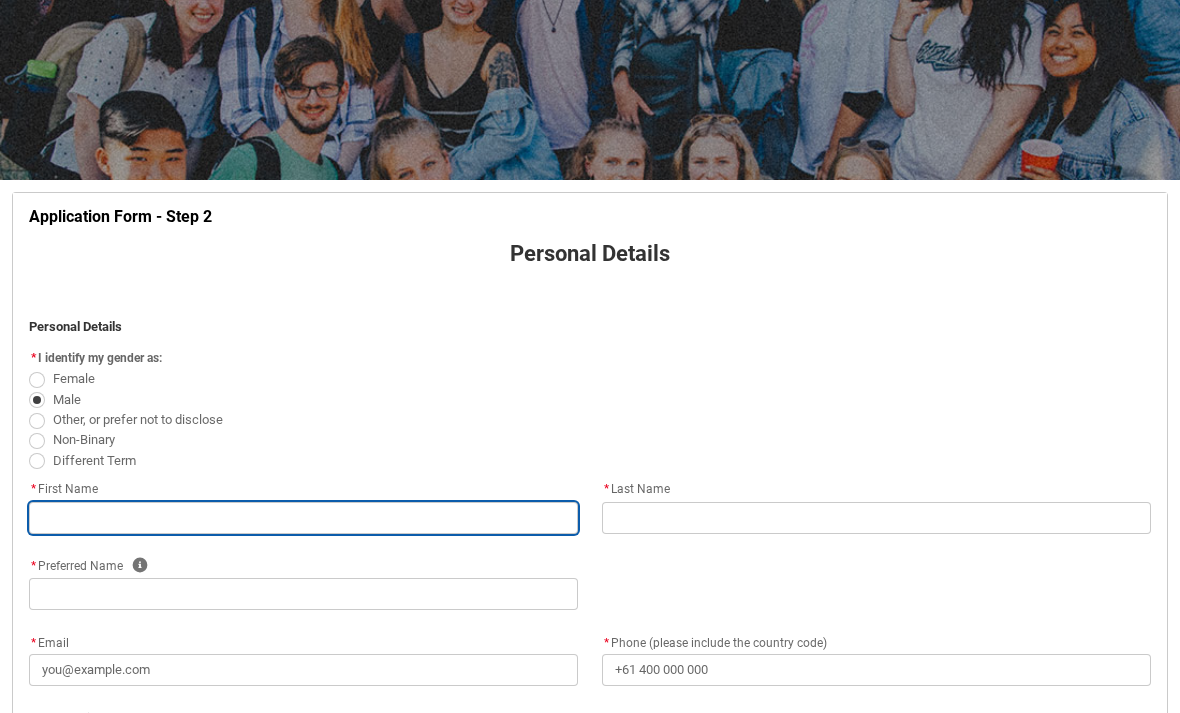 click at bounding box center [303, 518] 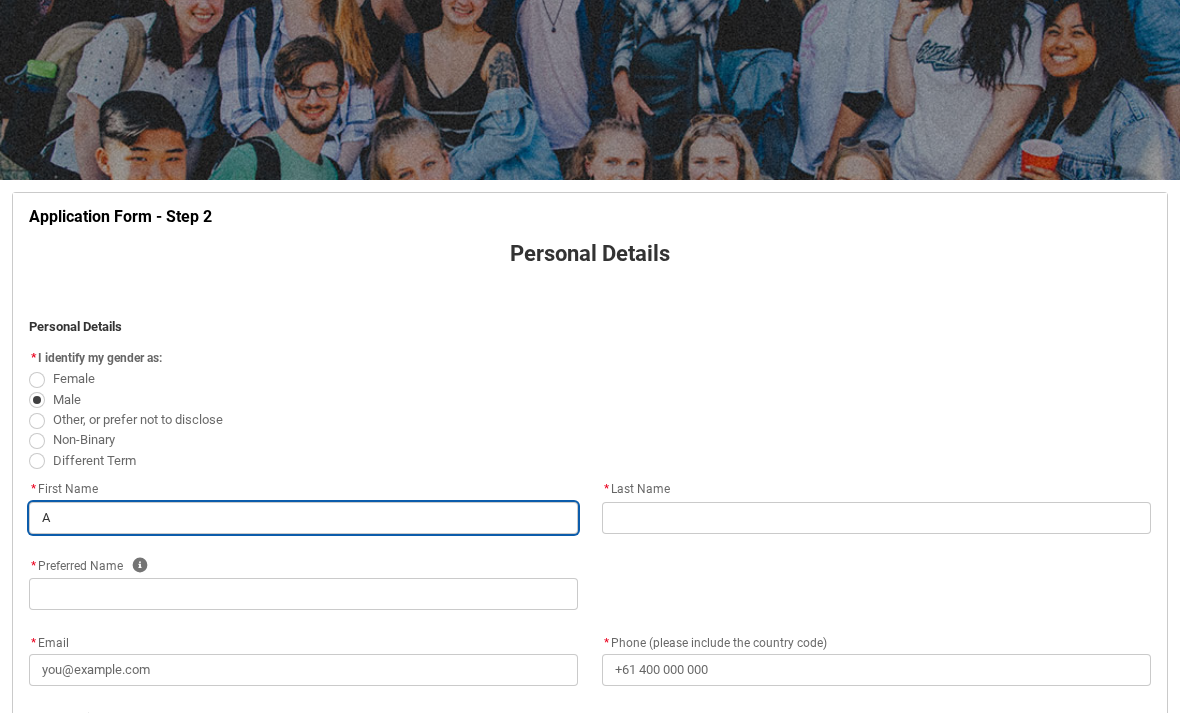 type on "[COUNTRY_FRAGMENT]" 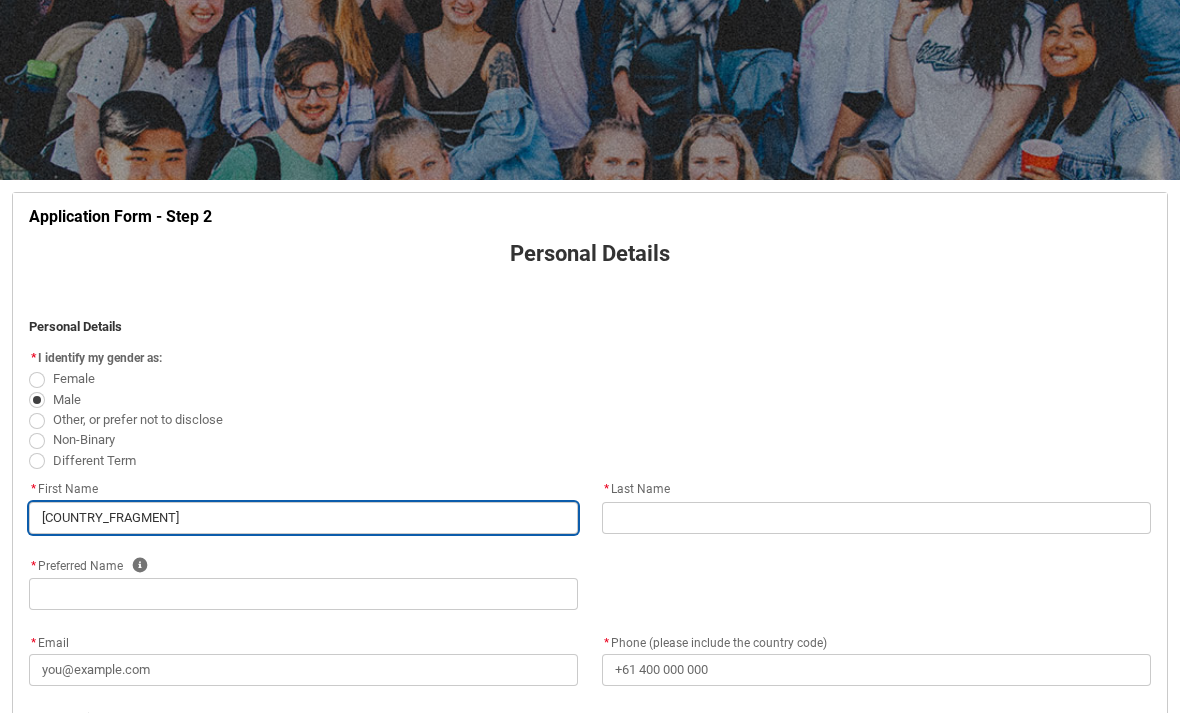type on "[FIRST]" 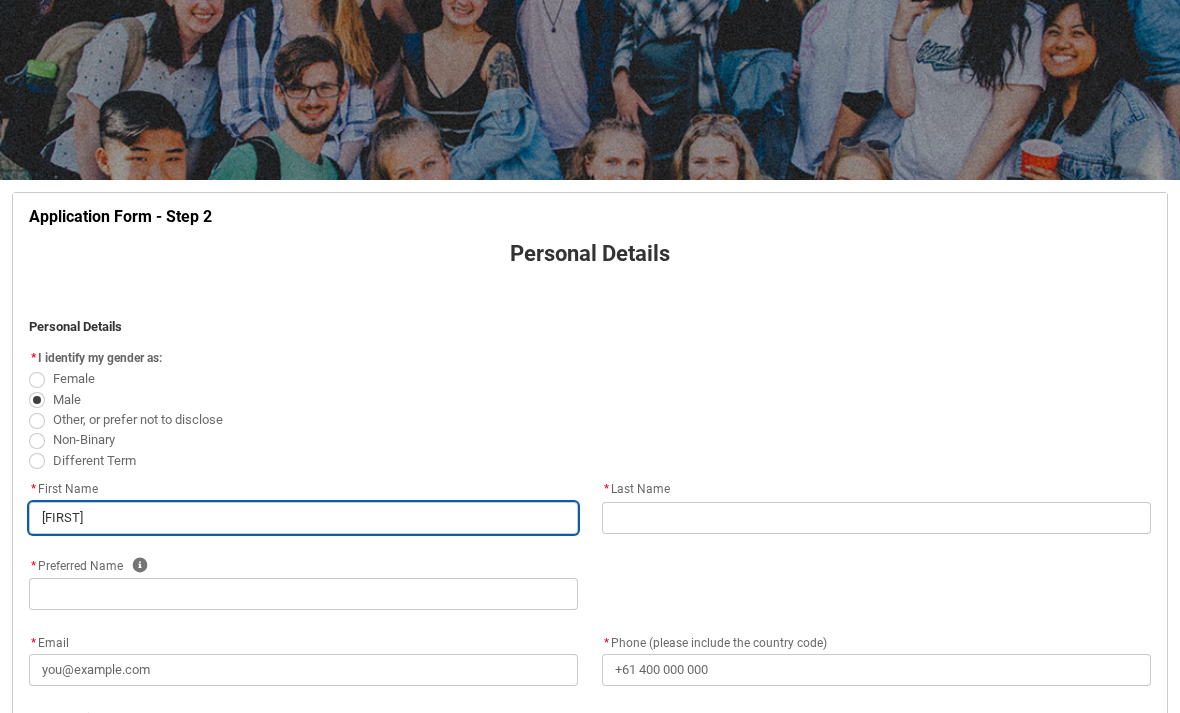 type on "[FIRST]" 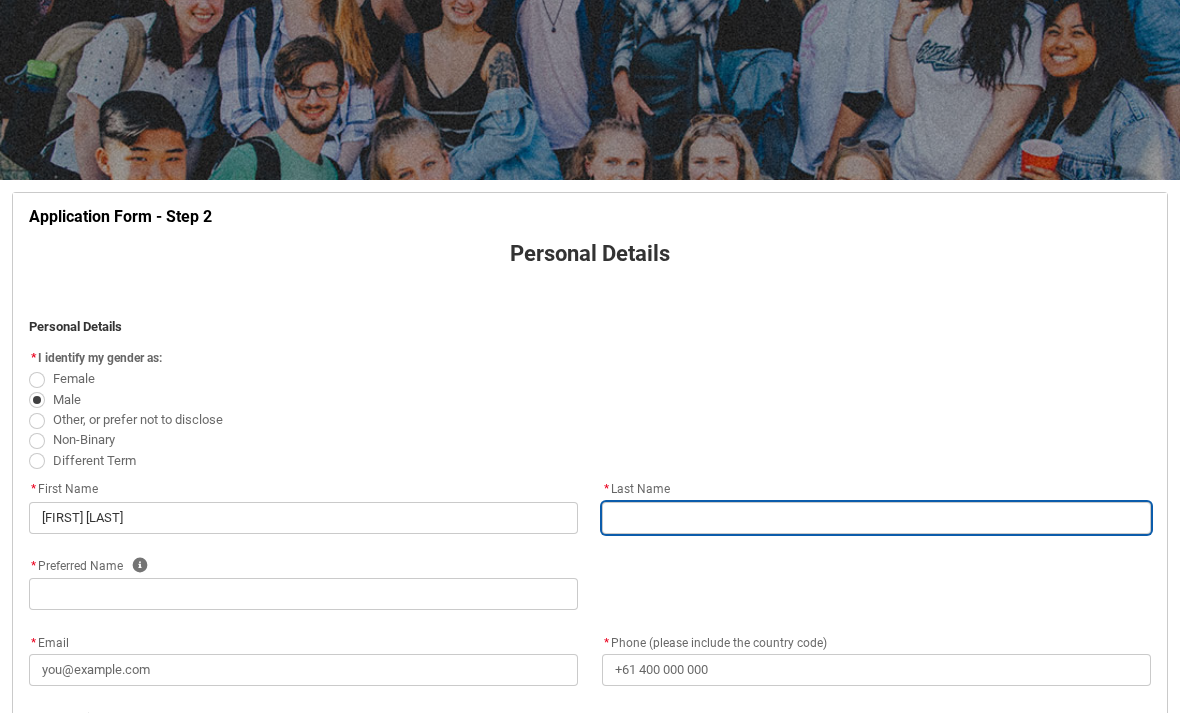 click at bounding box center (876, 518) 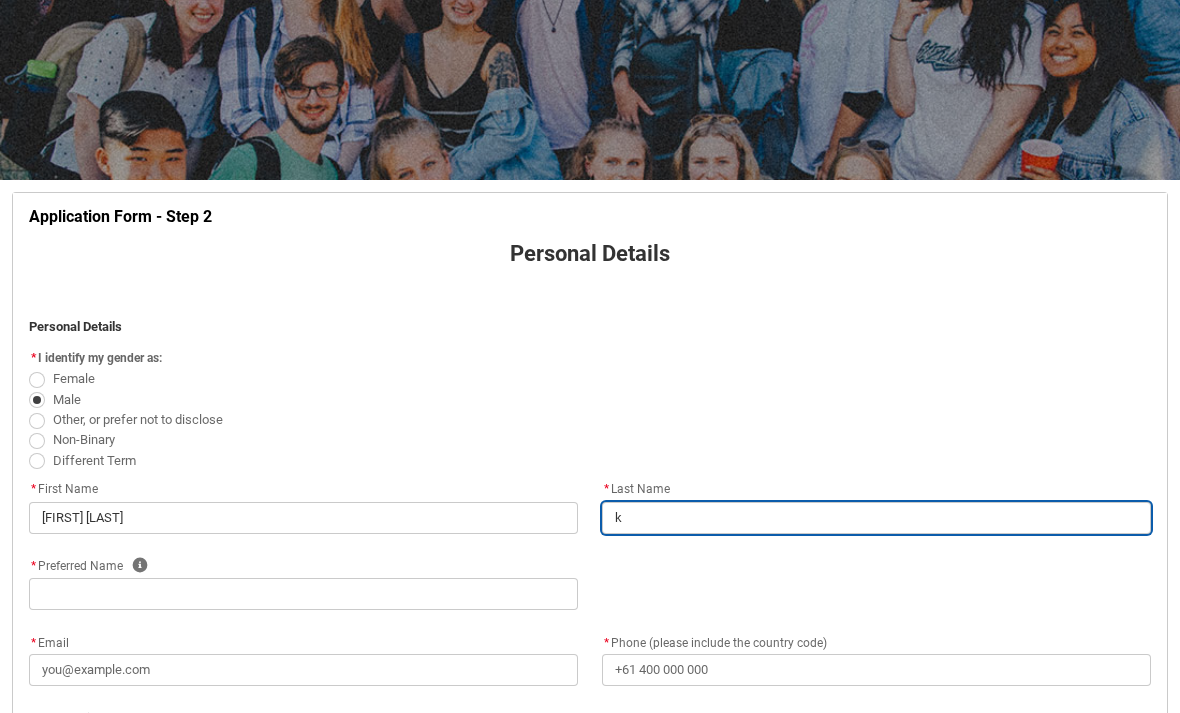 type on "[COUNTRY_FRAGMENT]" 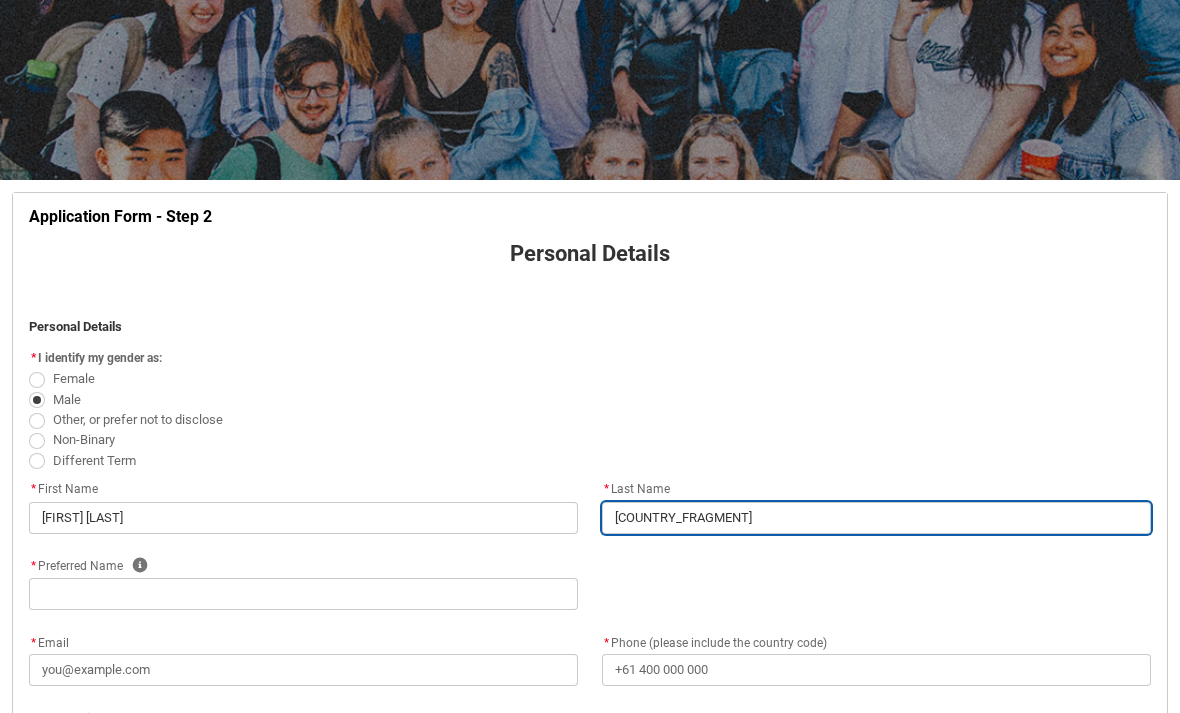 type on "[COUNTRY_FRAGMENT]" 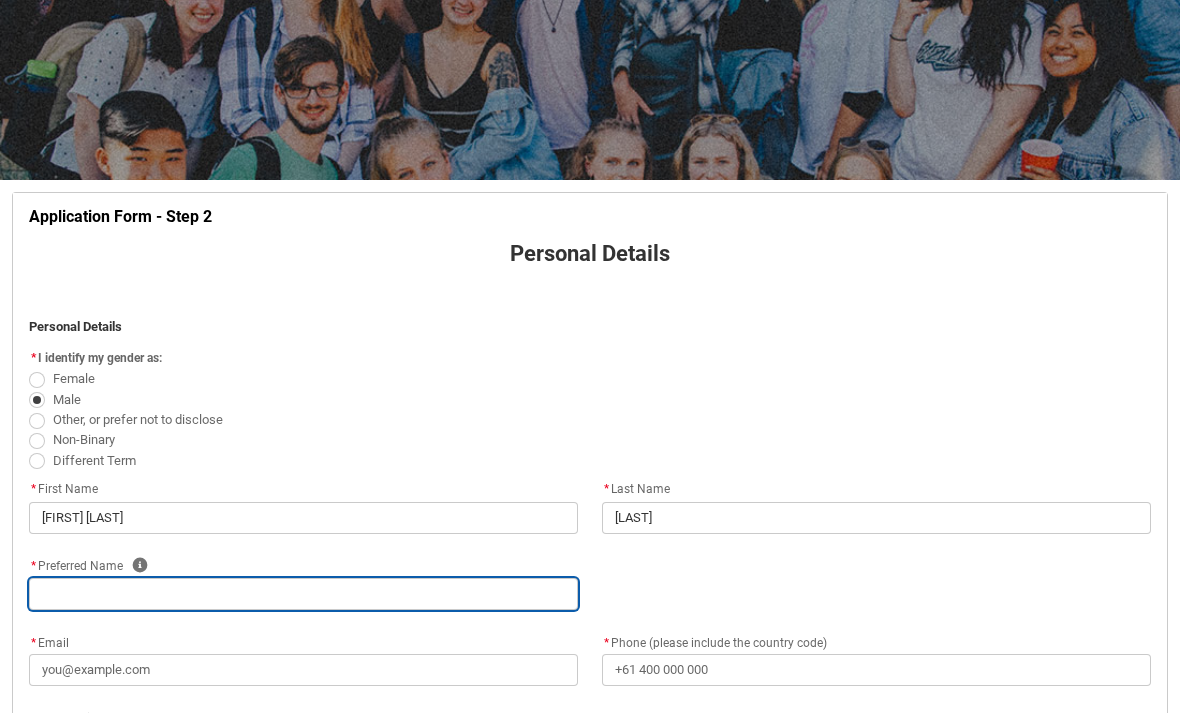 click at bounding box center [303, 594] 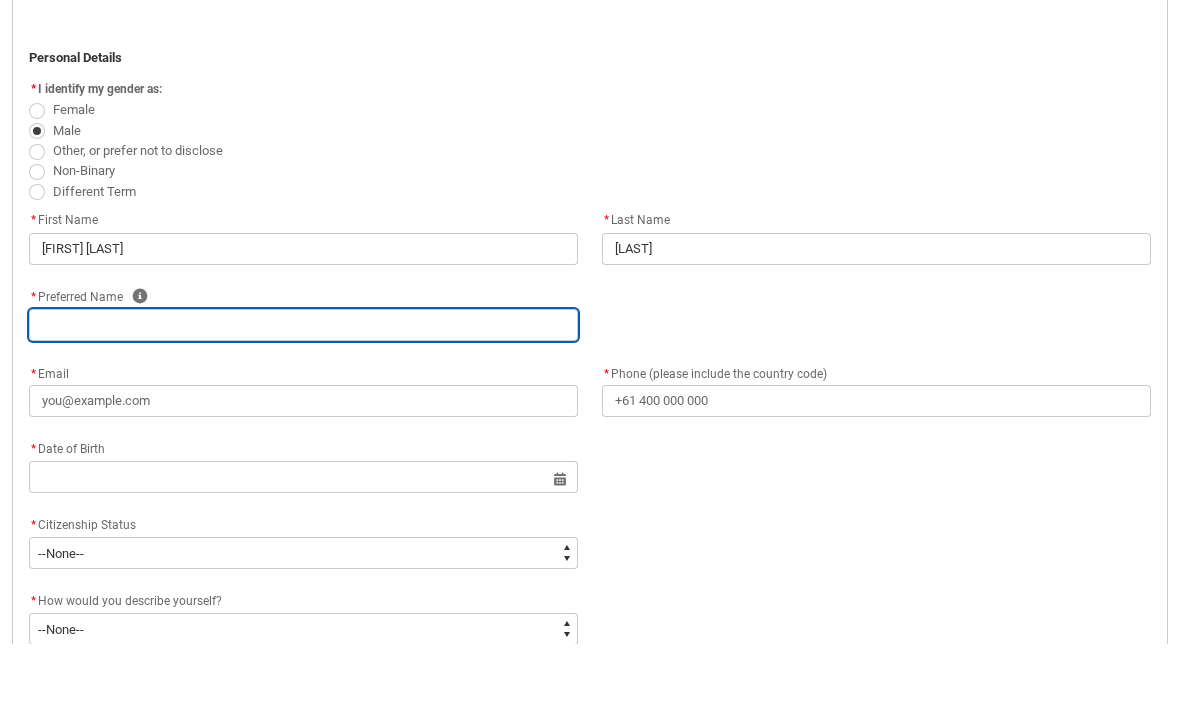 type on "a" 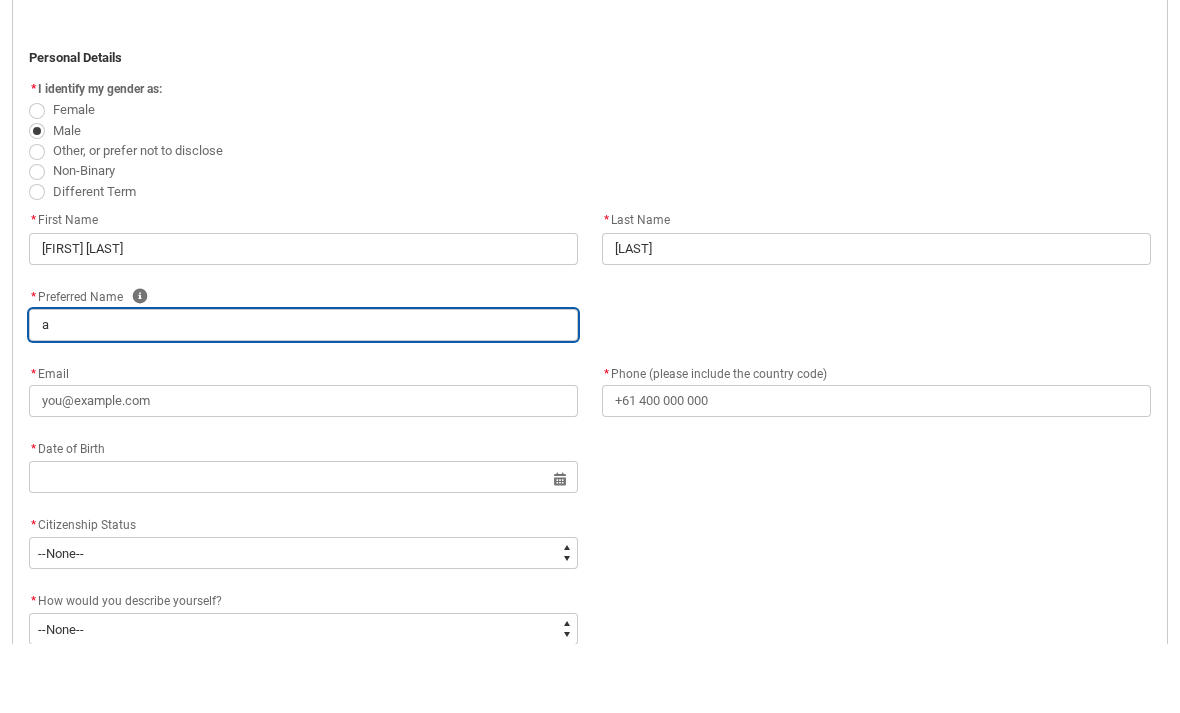 type on "ar" 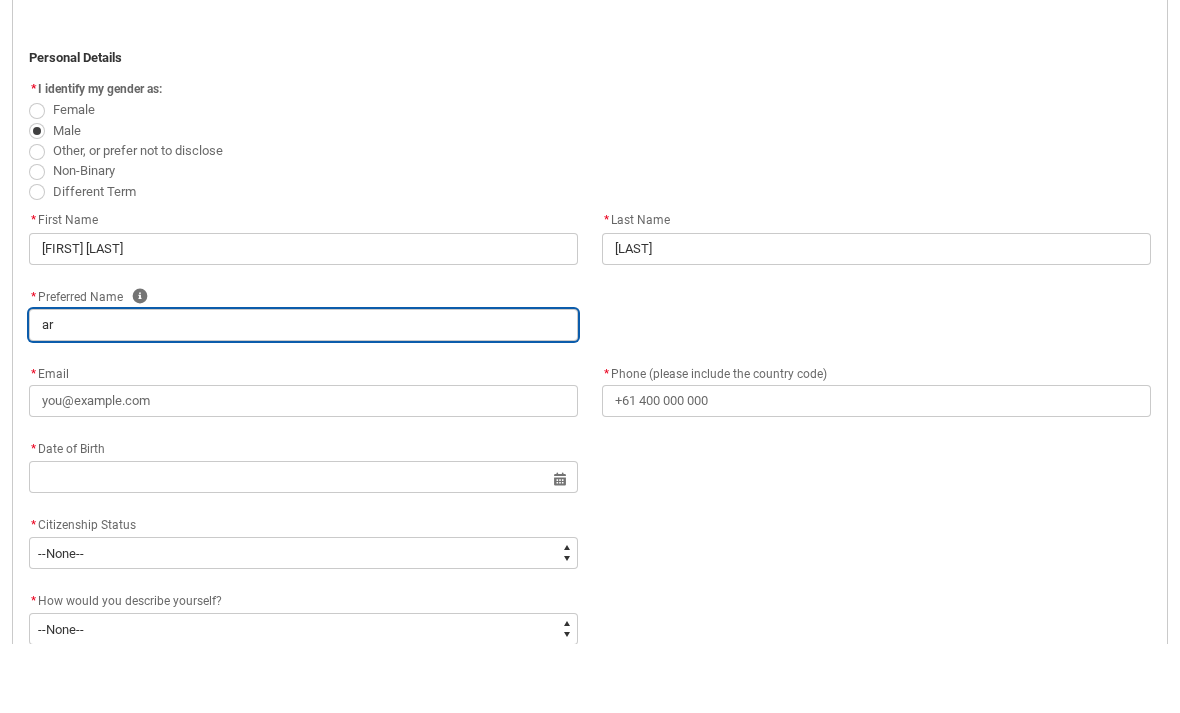 type on "[FIRST]" 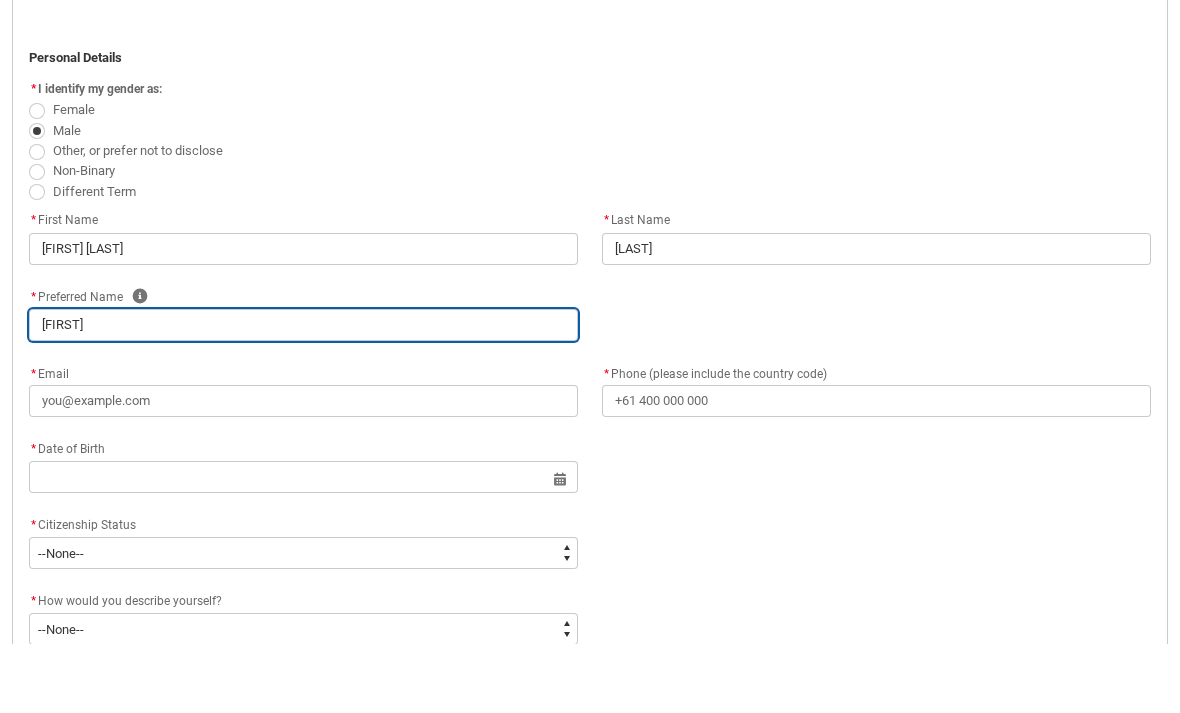 type on "[FIRST]" 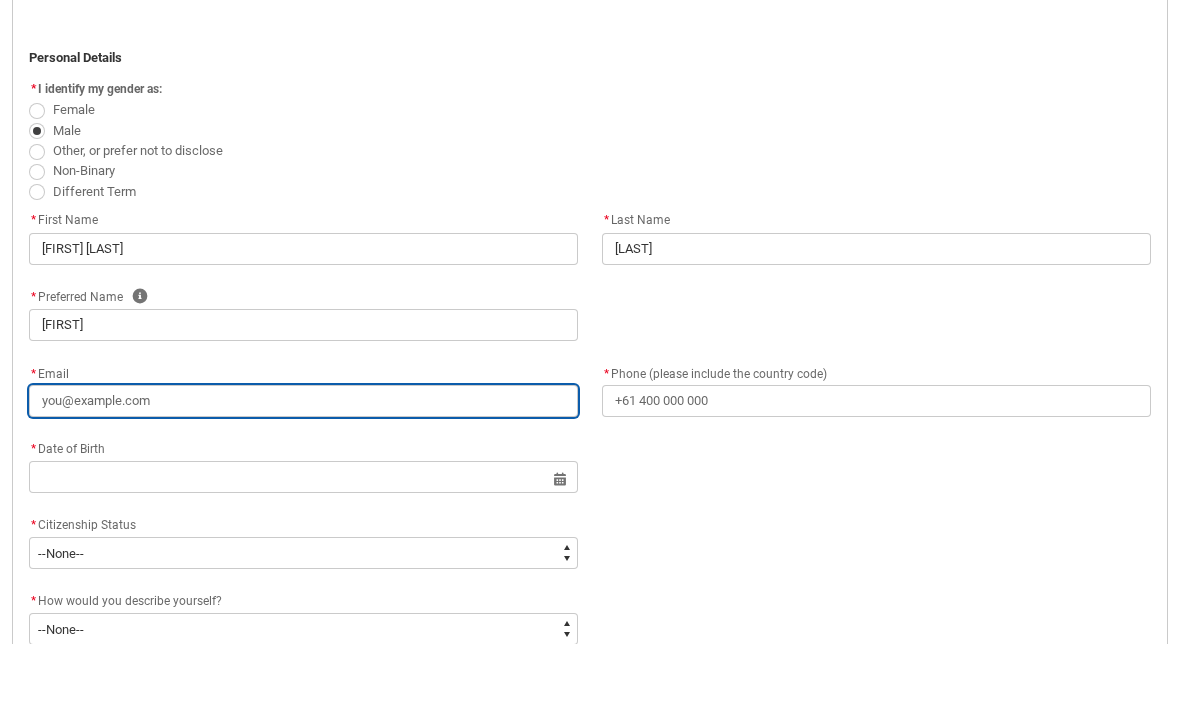 click on "* Email" at bounding box center [303, 470] 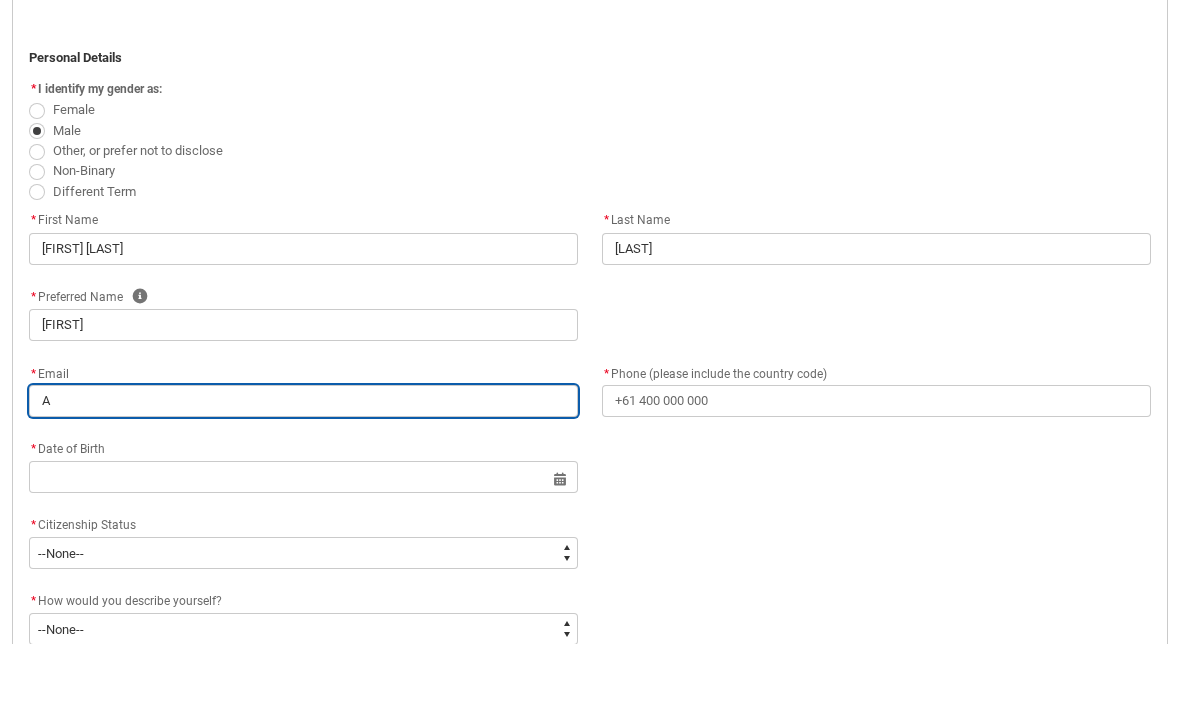 type on "[COUNTRY_FRAGMENT]" 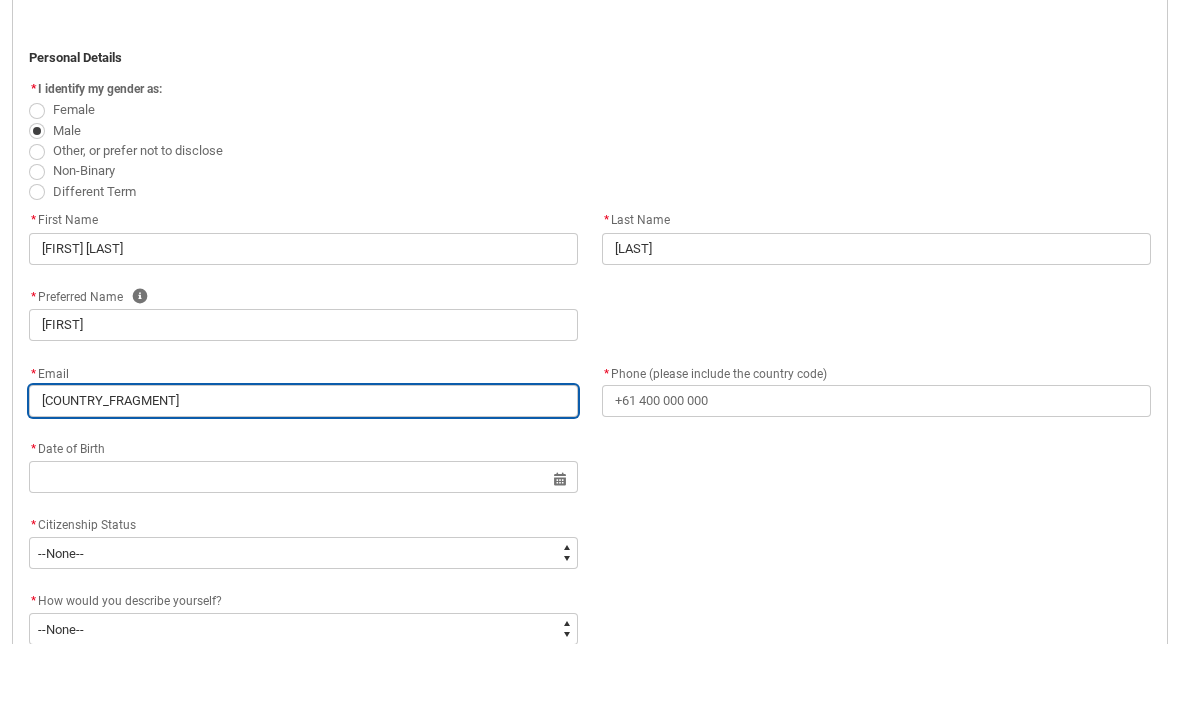 type on "[FIRST]" 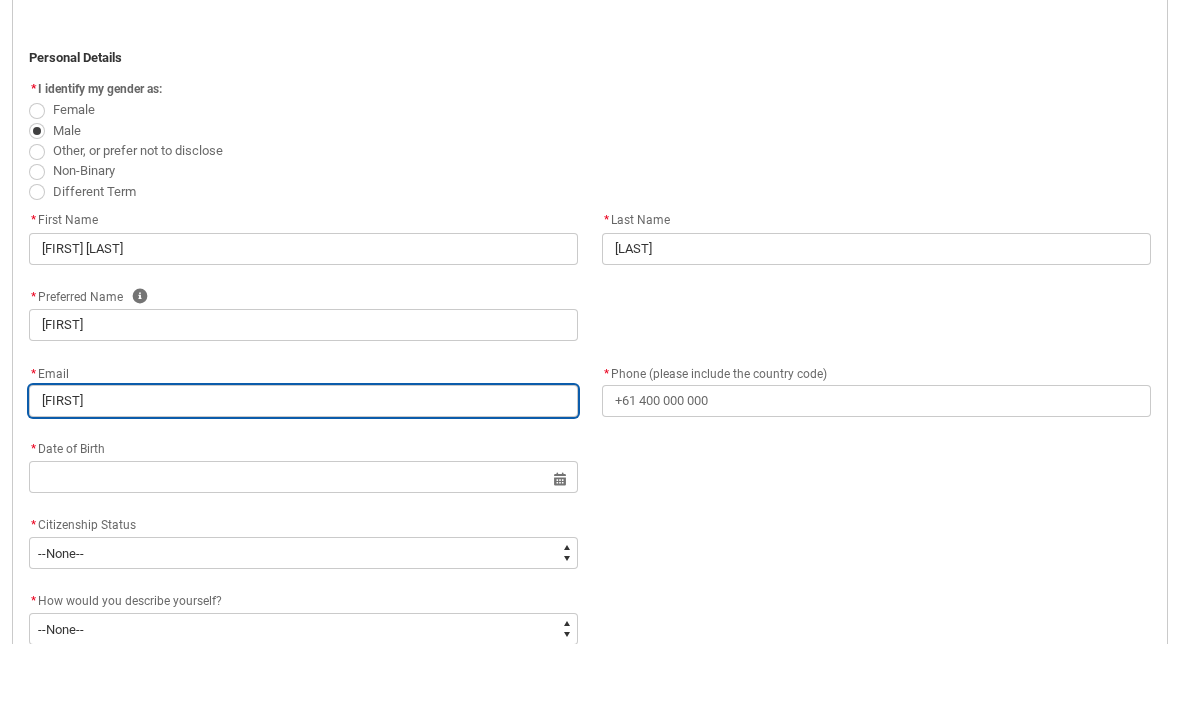type on "[FIRST]" 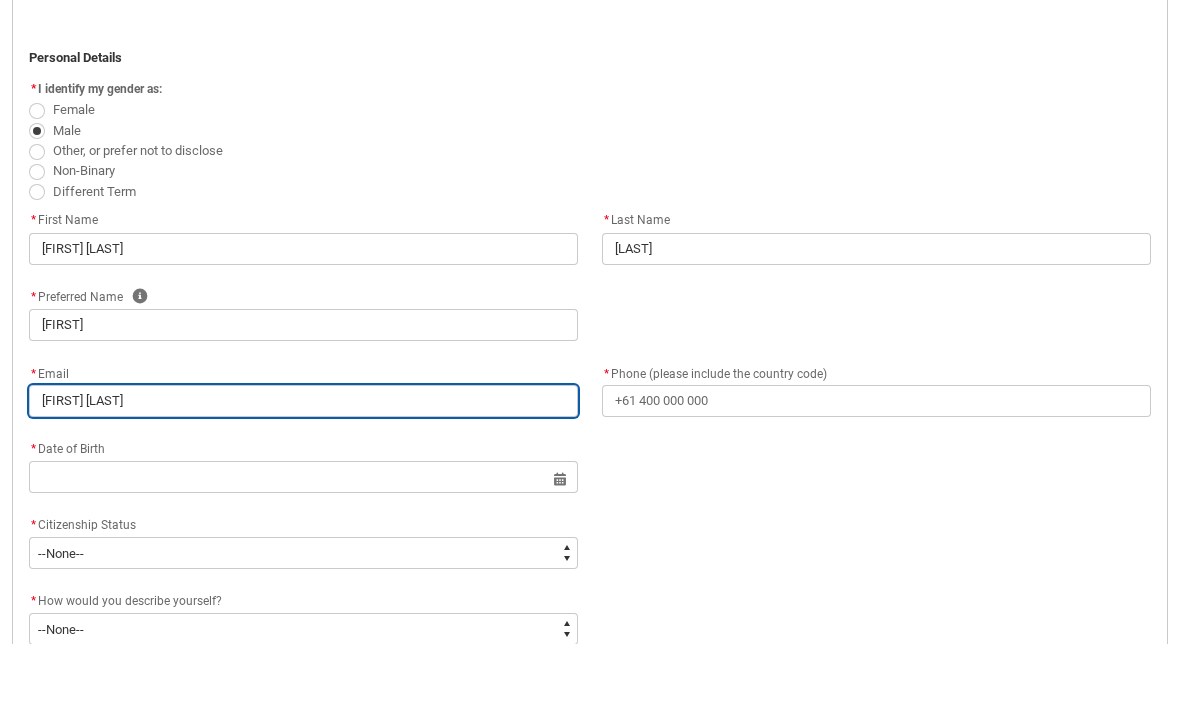 type on "[FIRST] [LAST]" 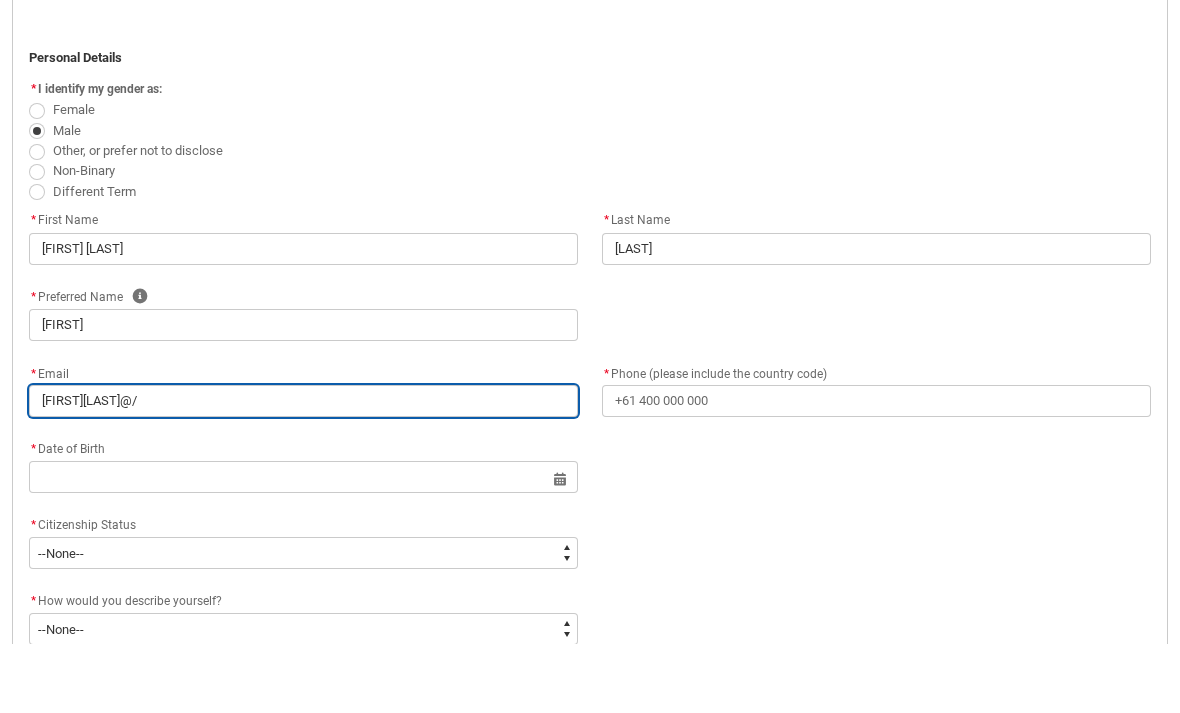 type on "[FIRST][LAST]@h" 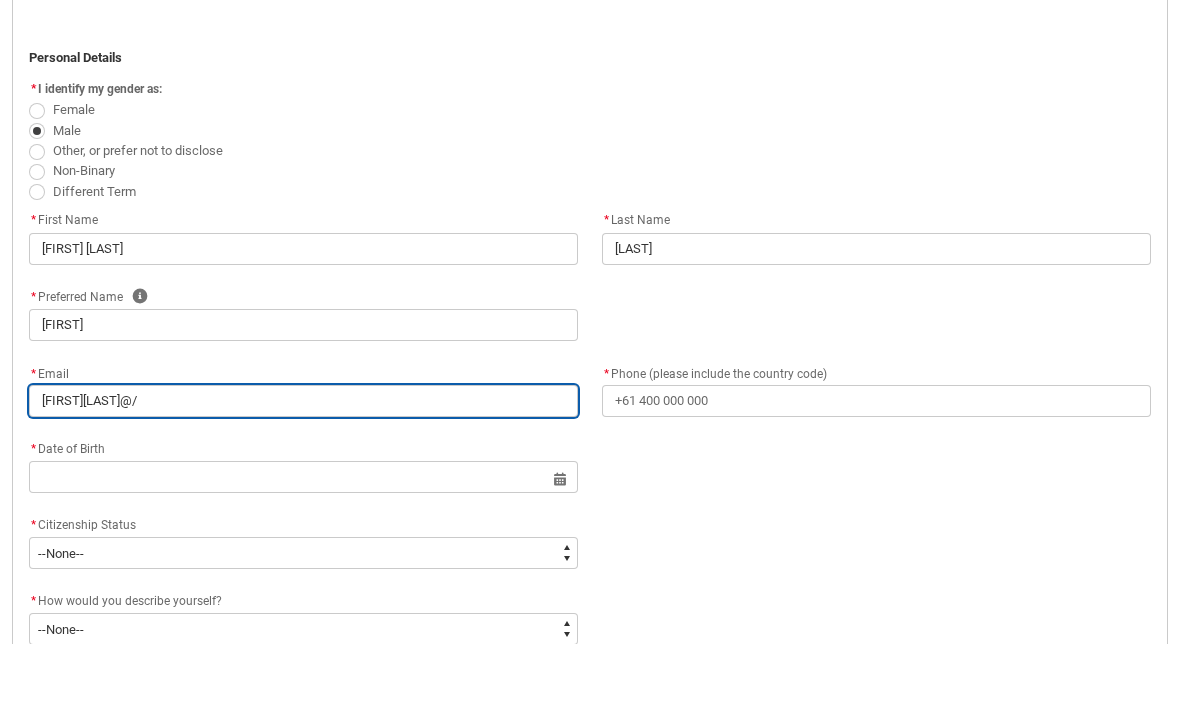 type on "[FIRST][LAST]@h" 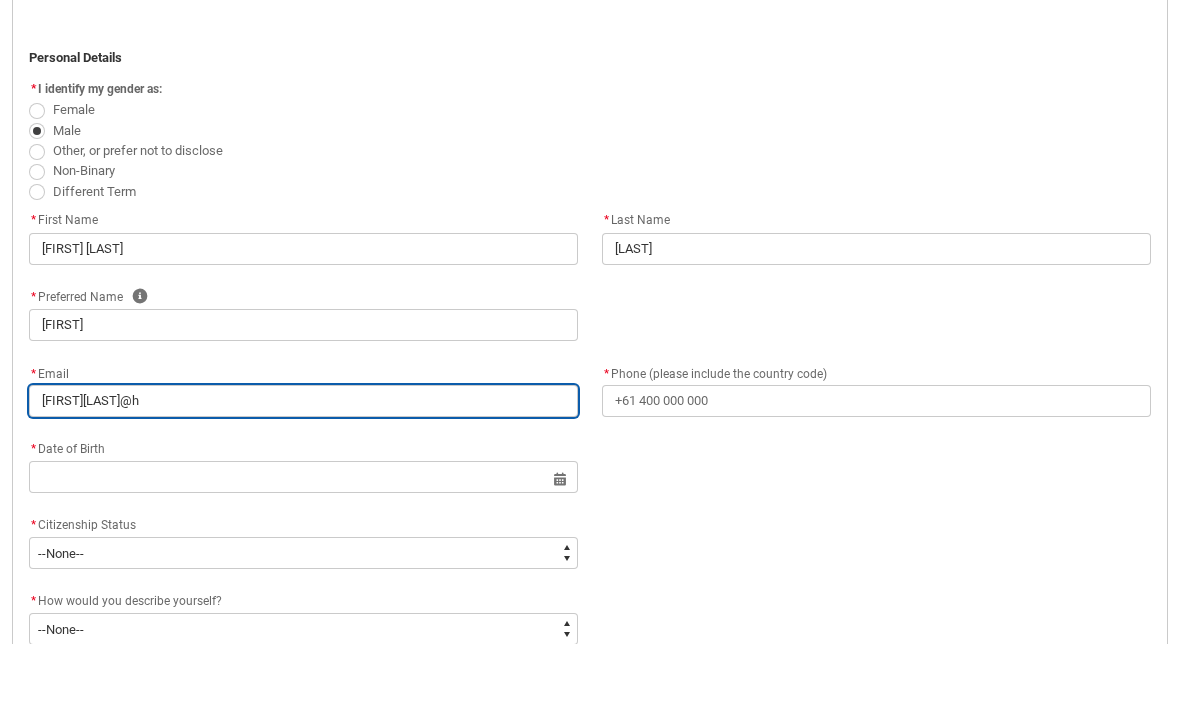 type on "[FIRST][LAST]@ho" 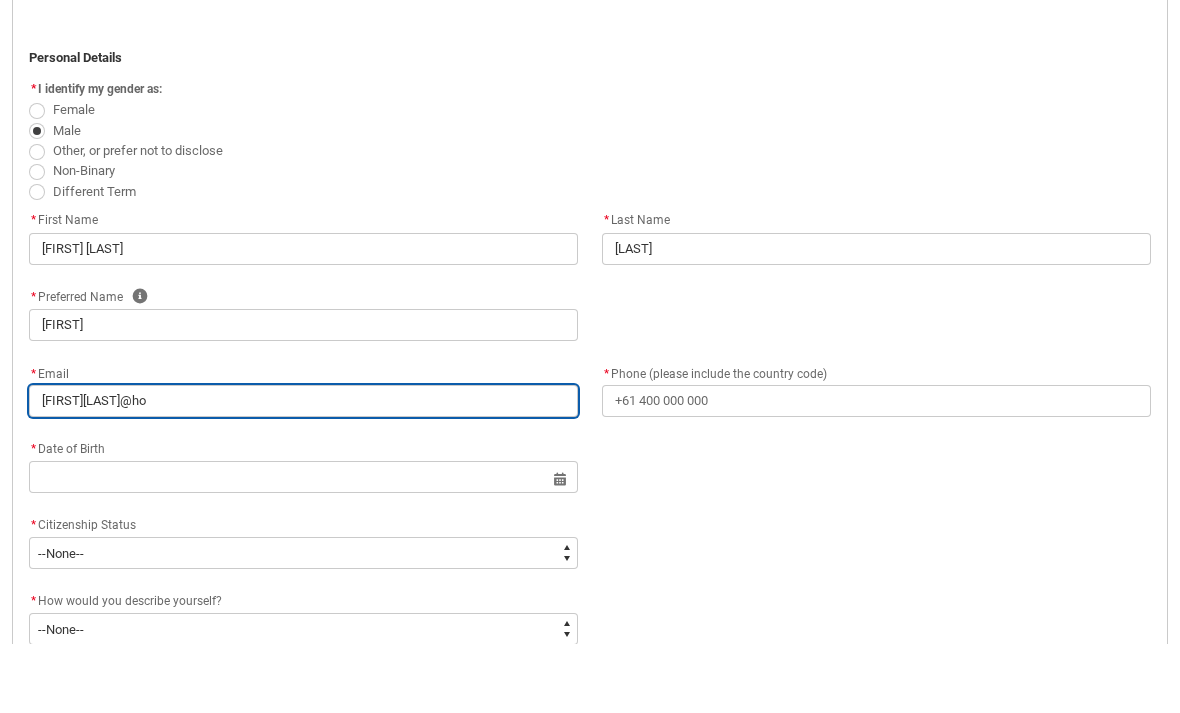 type on "[FIRST][LAST]@hot" 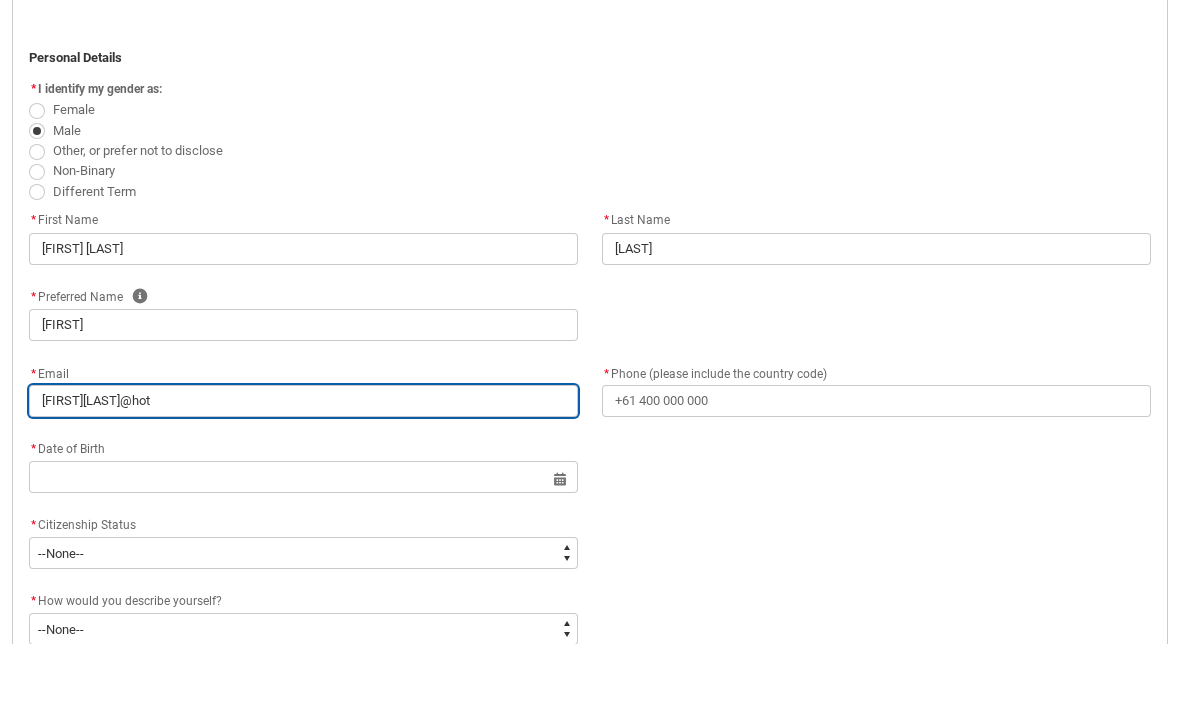 type on "[FIRST][LAST]@hotm" 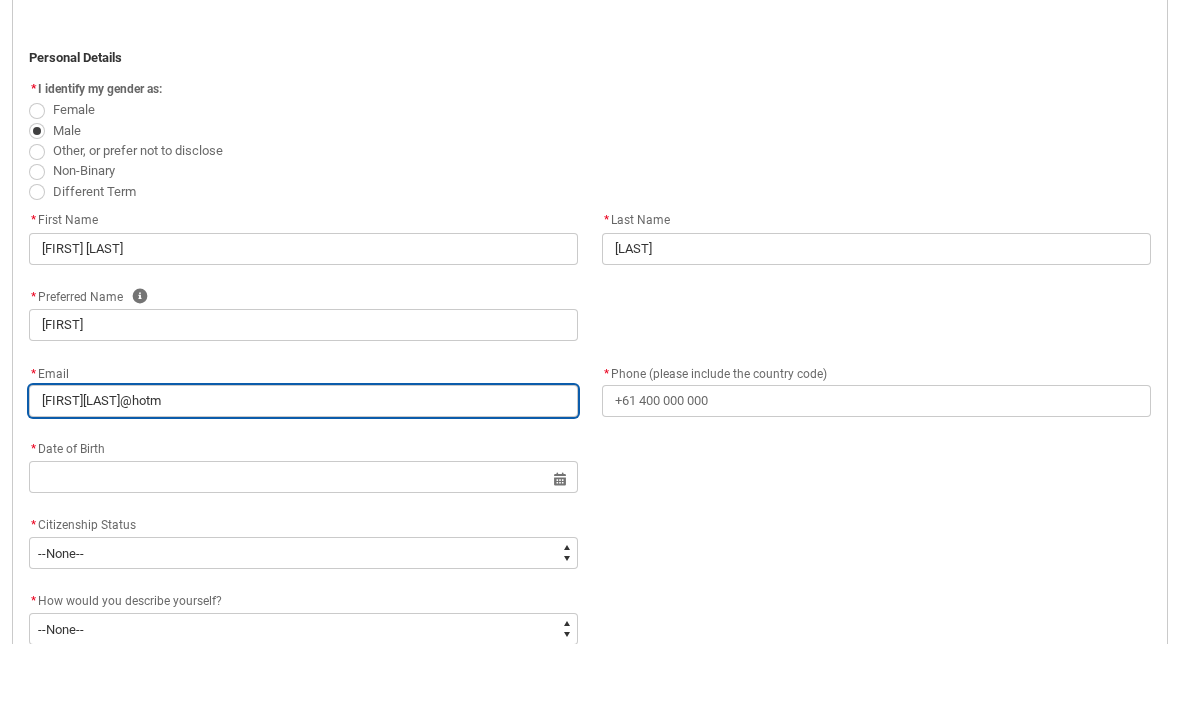 type on "[FIRST][LAST]@hotma" 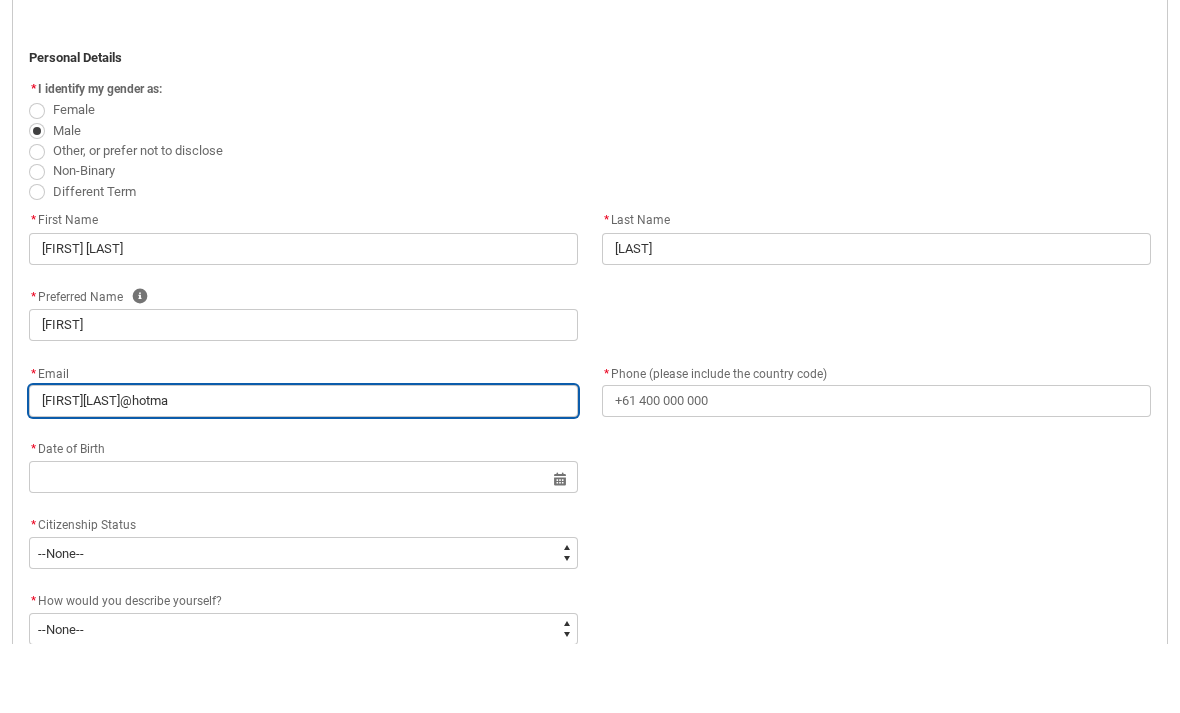 type on "[FIRST][LAST]@hotmai" 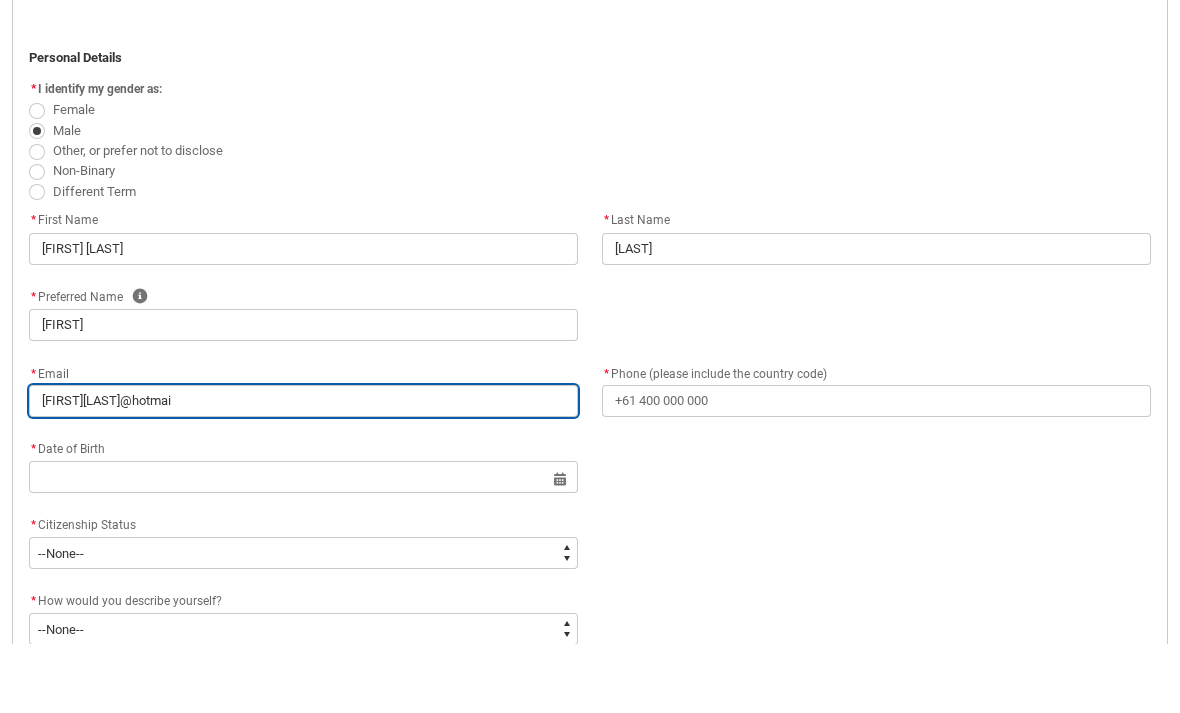 type on "[FIRST][LAST]@hotmail" 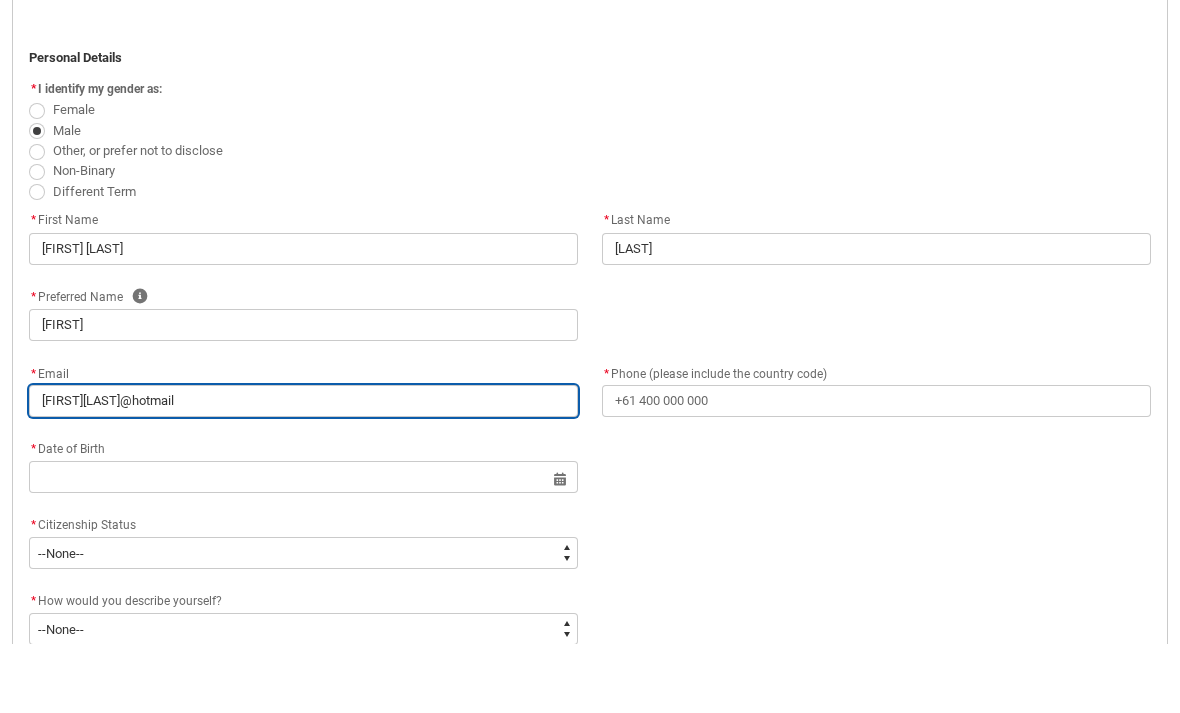 type on "[FIRST][LAST]@hotmail." 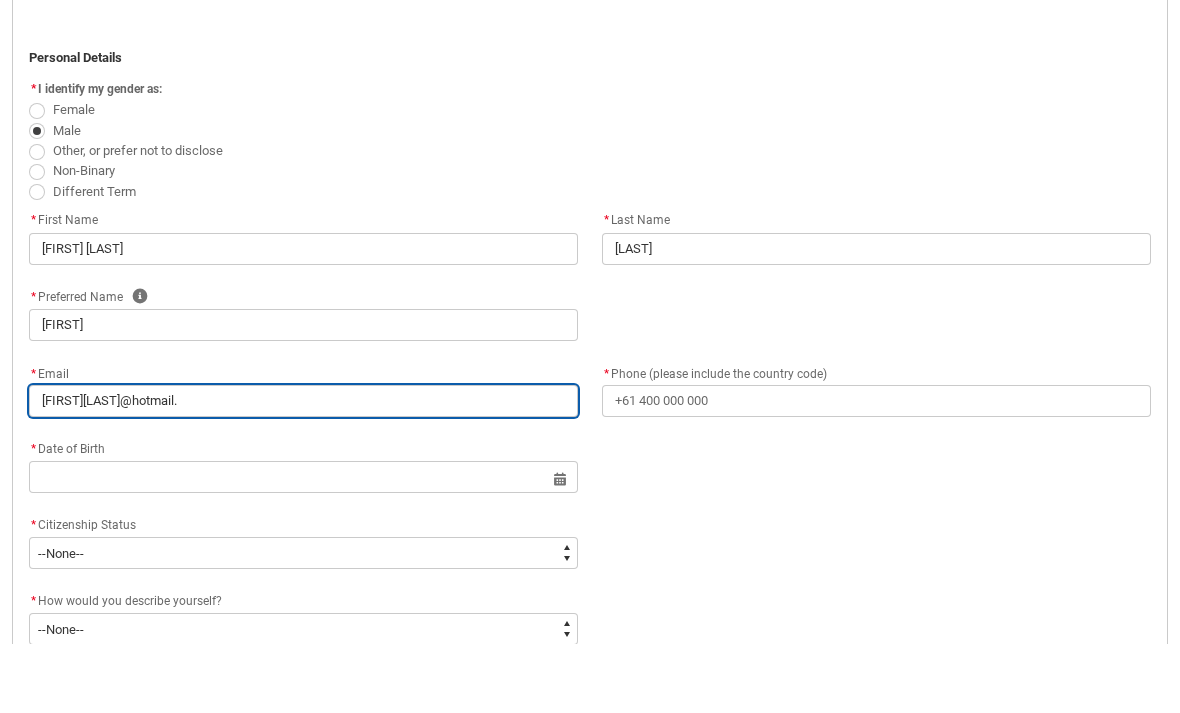 type on "[FIRST][LAST]@hotmail.c" 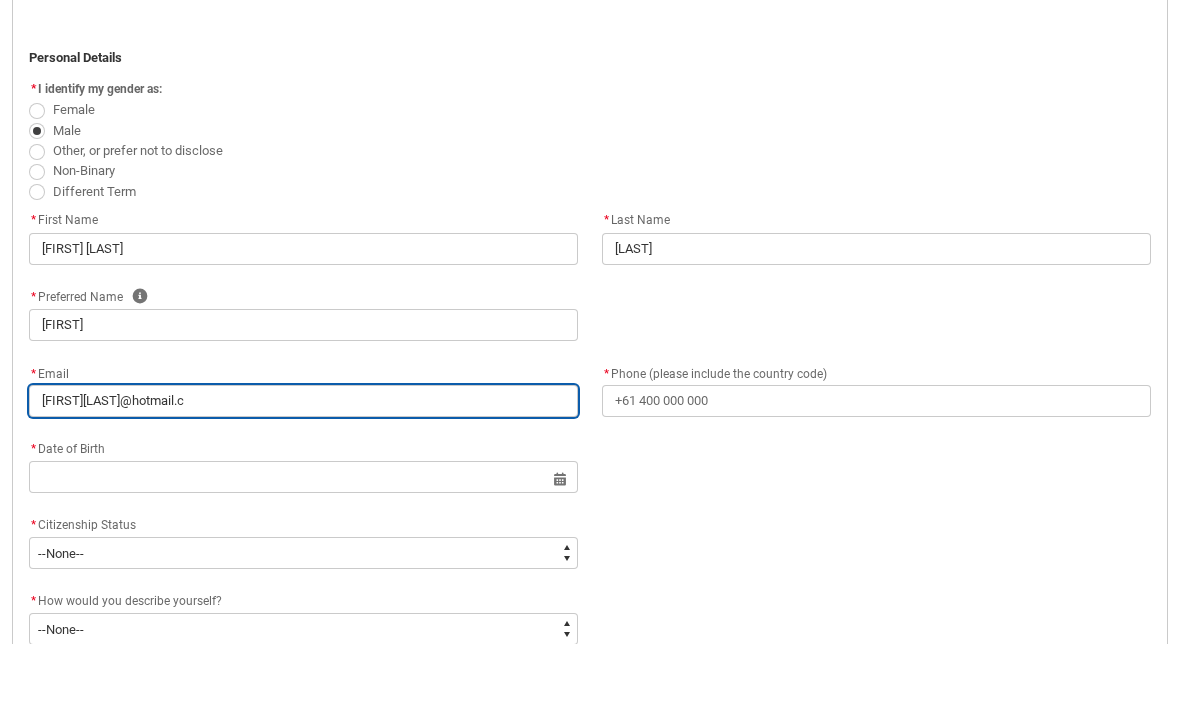 type on "[FIRST][LAST]@hotmail.co" 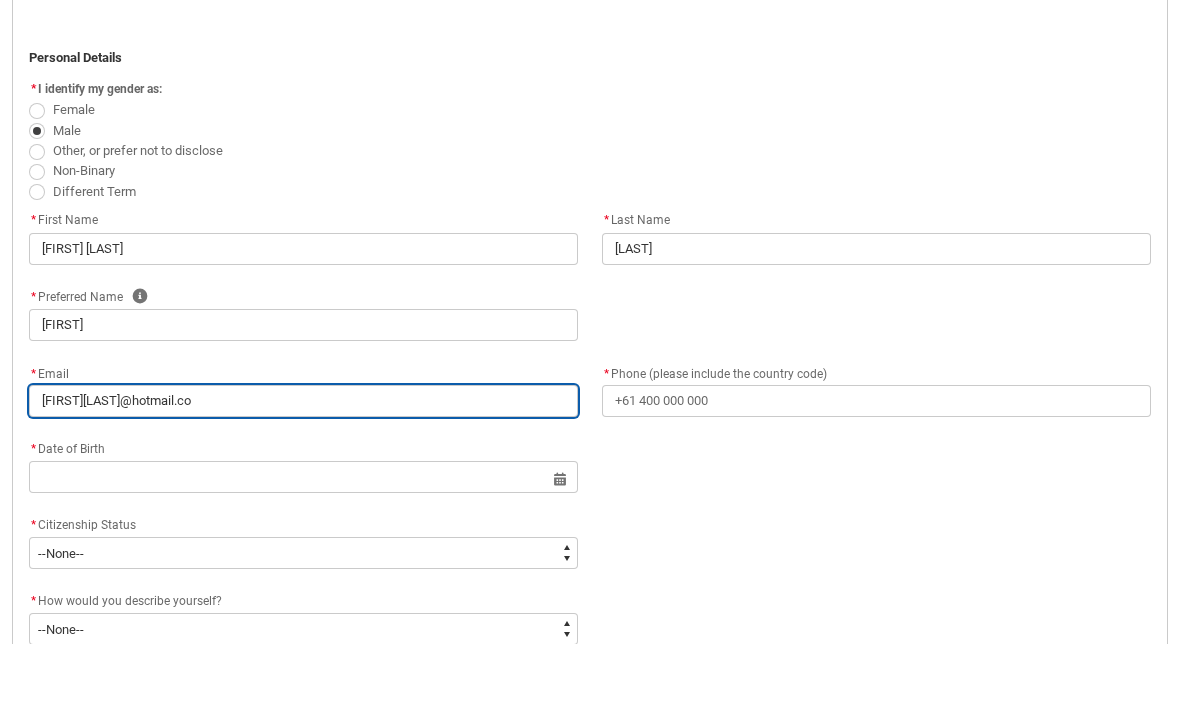 type on "[EMAIL_DOMAIN]" 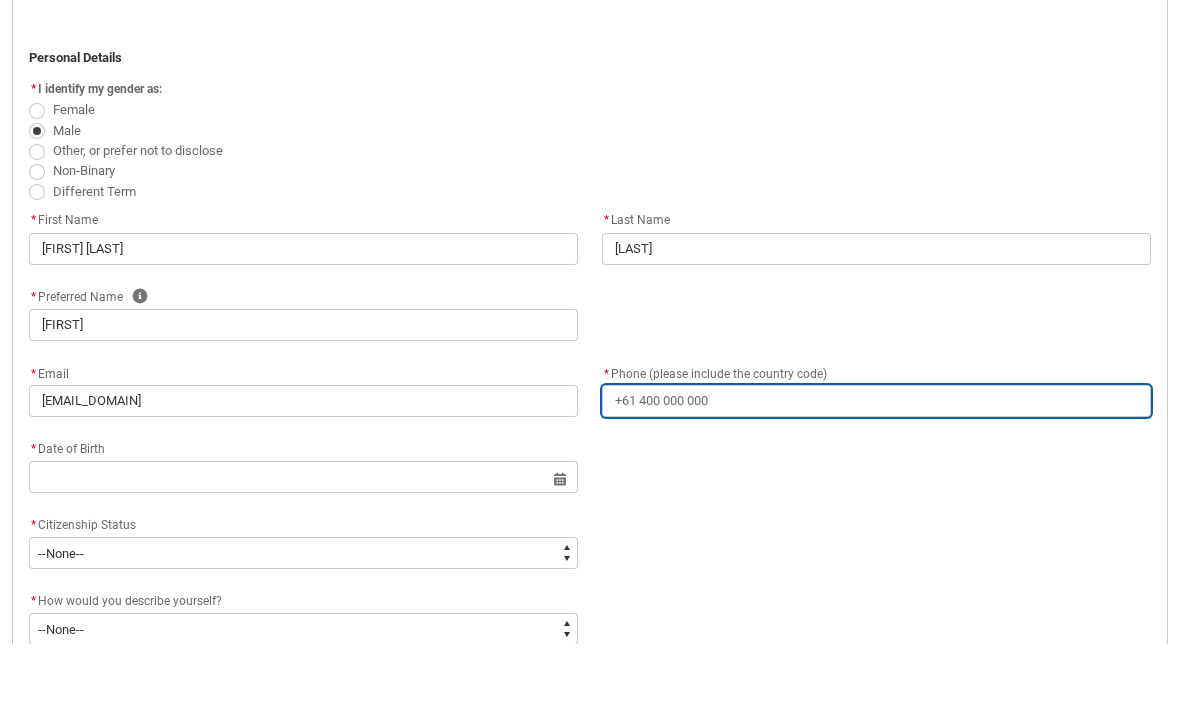 click on "* Phone (please include the country code)" at bounding box center (876, 470) 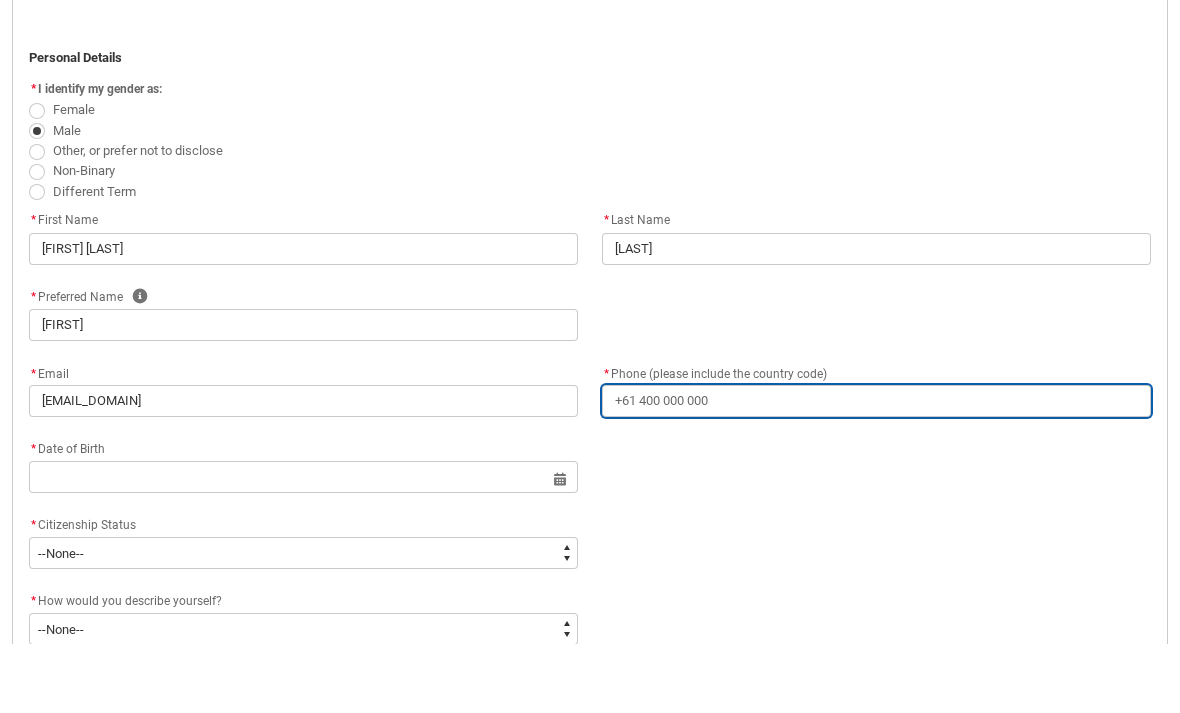 type on "0" 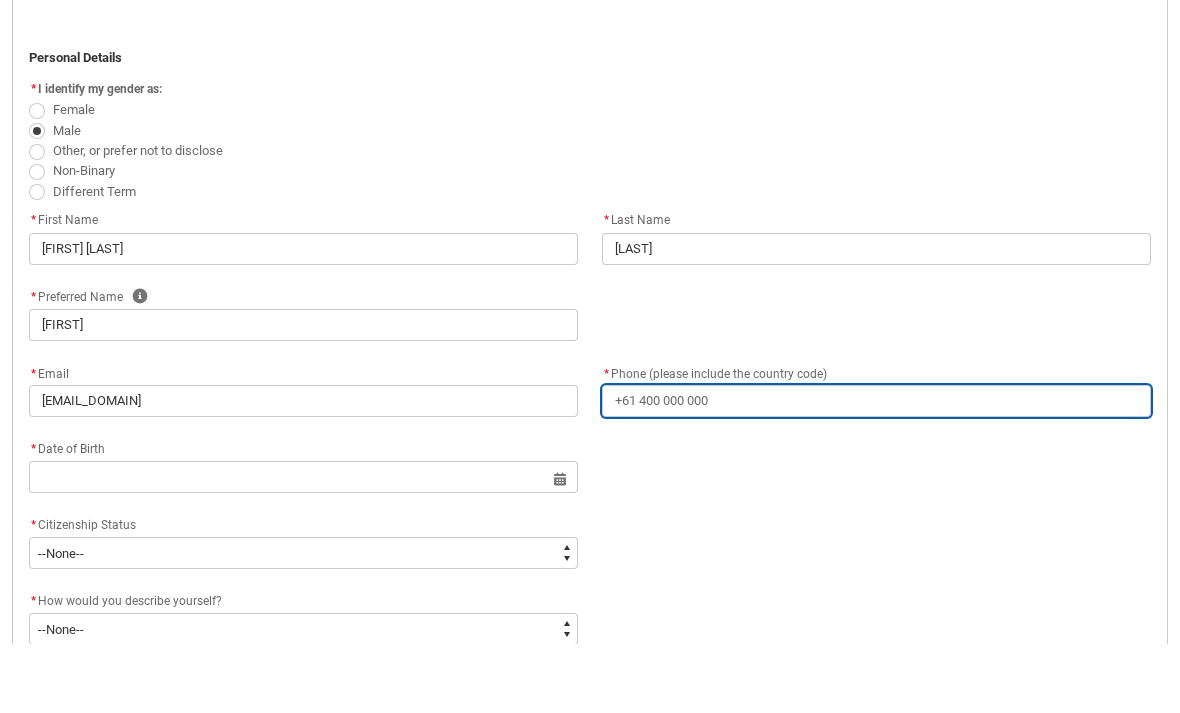type on "0" 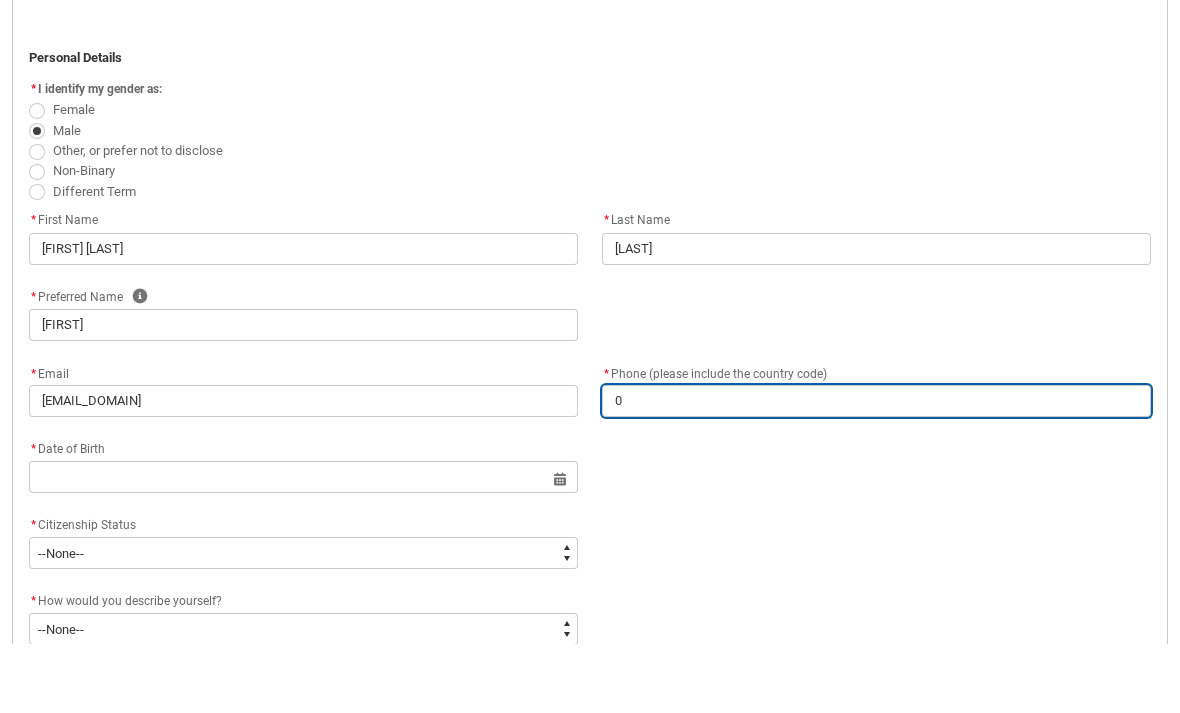 type on "04" 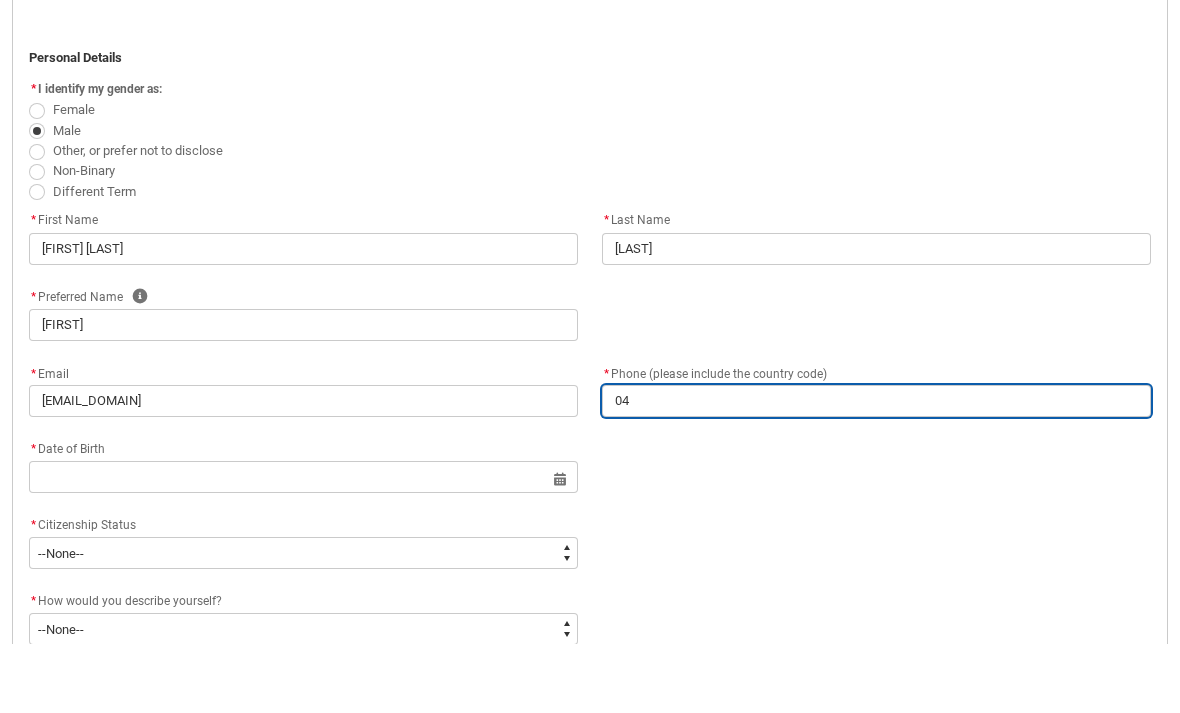 type on "[PHONE_PREFIX]" 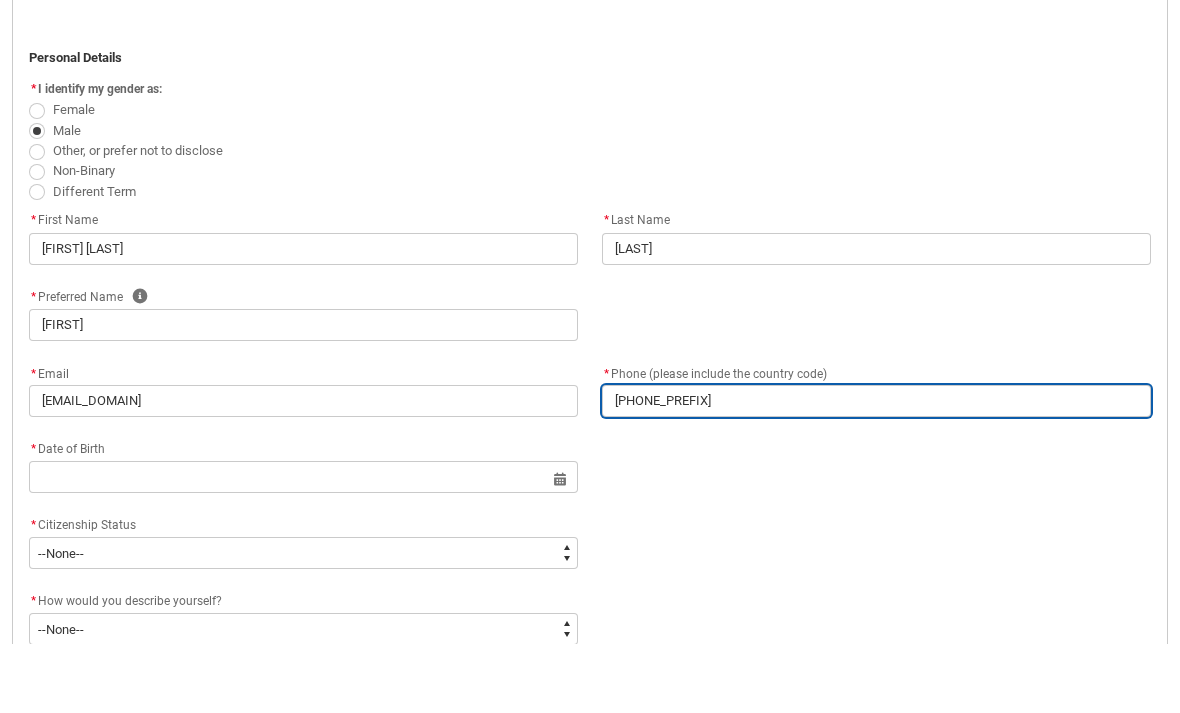 type on "[PHONE_PREFIX]" 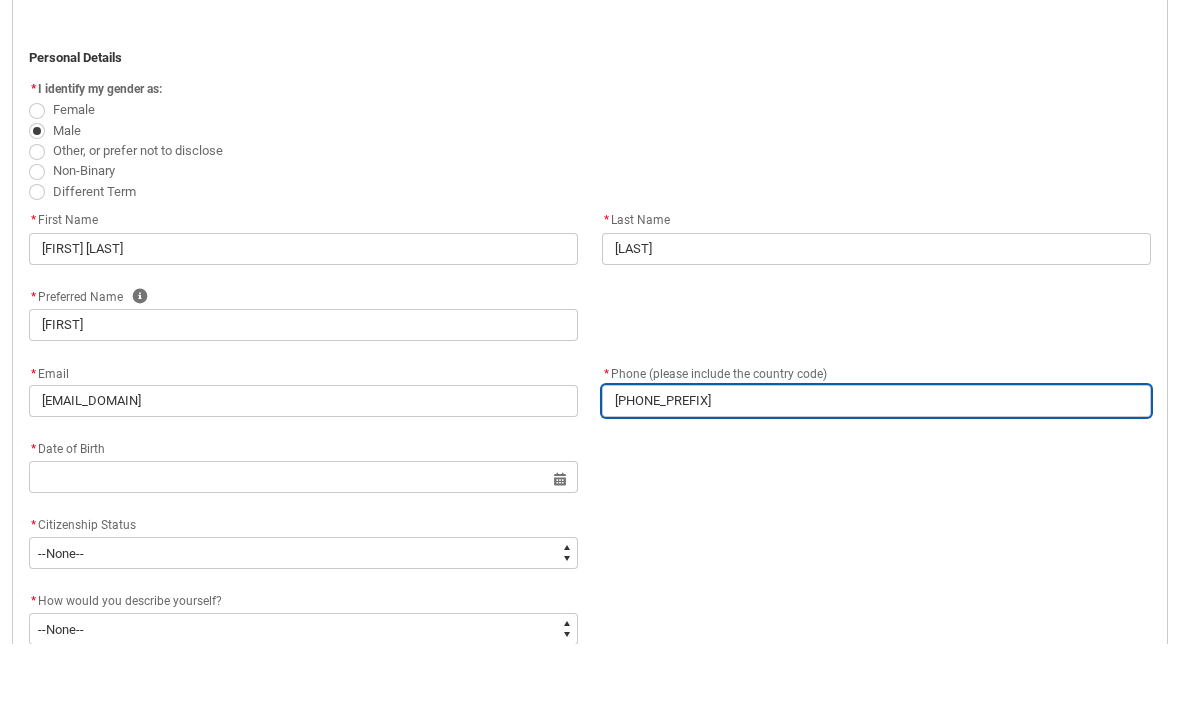 type on "[PHONE_PREFIX]" 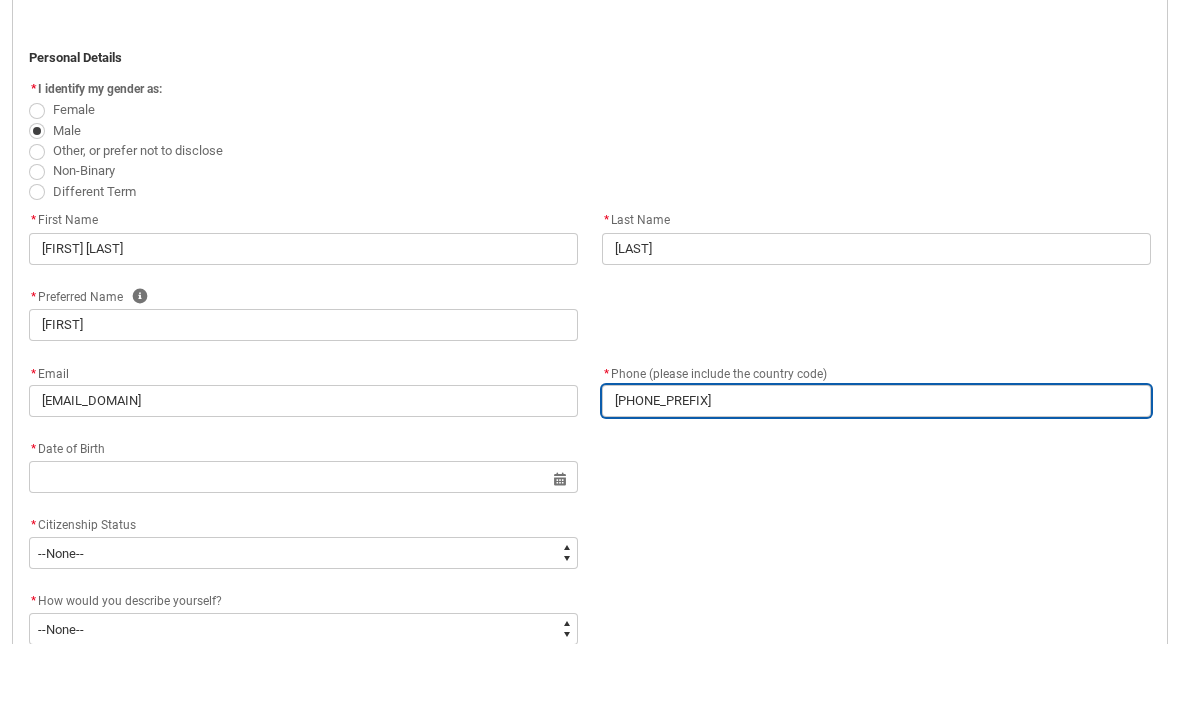 type on "[PHONE_PREFIX]" 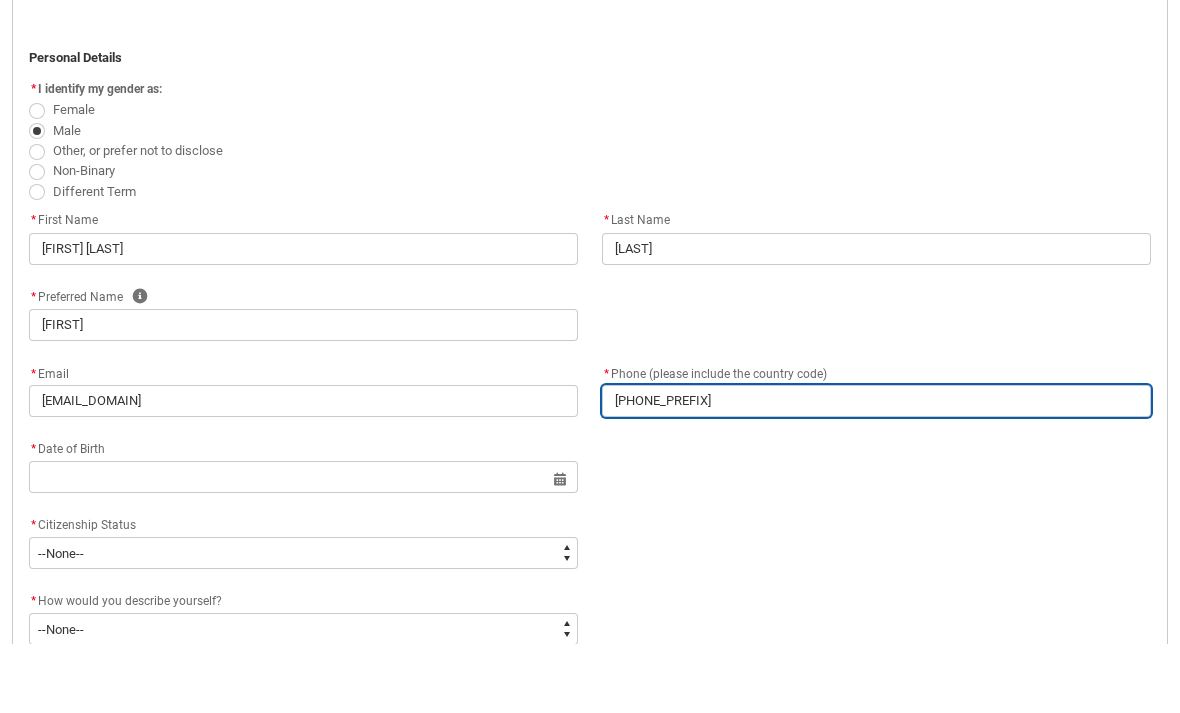 type on "[PHONE_PREFIX]" 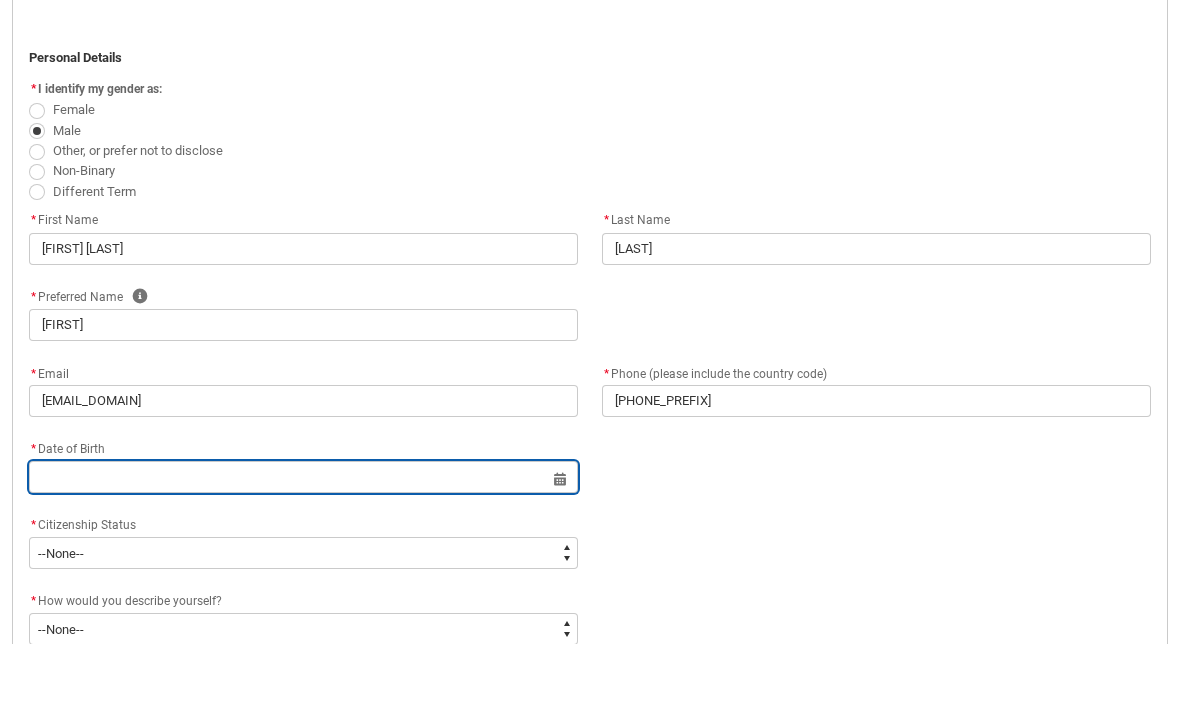 click at bounding box center [303, 546] 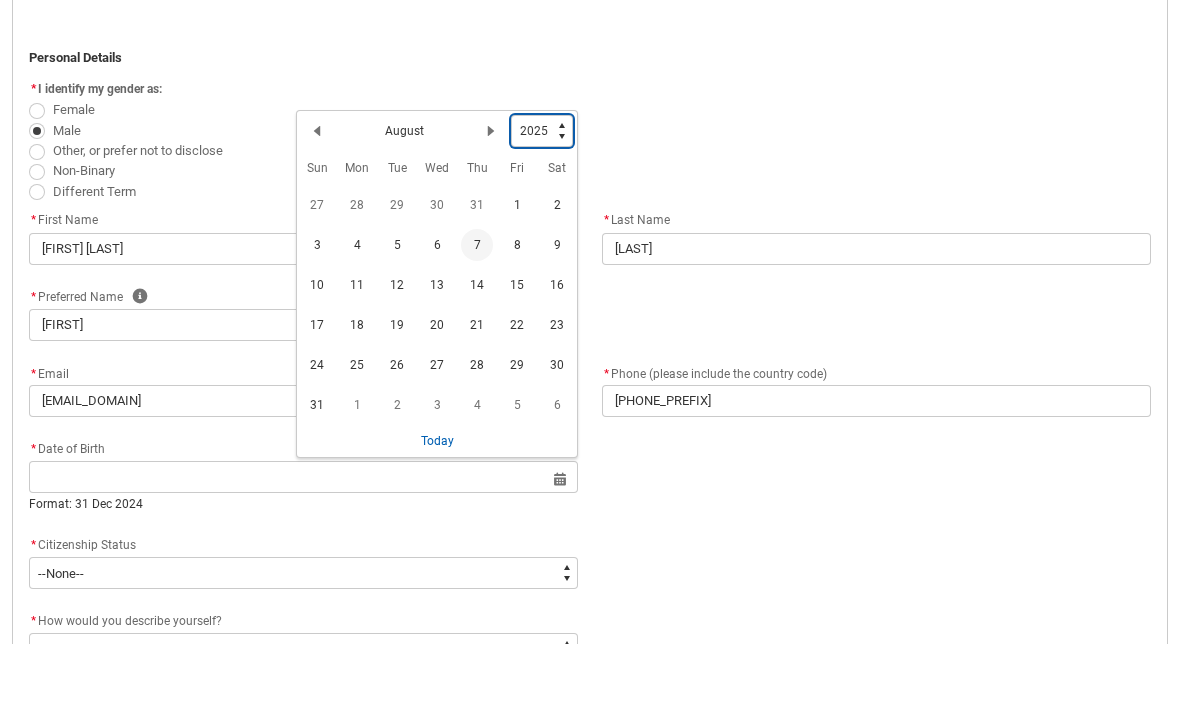 click on "1925 1926 1927 1928 1929 1930 1931 1932 1933 1934 1935 1936 1937 1938 1939 1940 1941 1942 1943 1944 1945 1946 1947 1948 1949 1950 1951 1952 1953 1954 1955 1956 1957 1958 1959 1960 1961 1962 1963 1964 1965 1966 1967 1968 1969 1970 1971 1972 1973 1974 1975 1976 1977 1978 1979 1980 1981 1982 1983 1984 1985 1986 1987 1988 1989 1990 1991 1992 1993 1994 1995 1996 1997 1998 1999 2000 2001 2002 2003 2004 2005 2006 2007 2008 2009 2010 2011 2012 2013 2014 2015 2016 2017 2018 2019 2020 2021 2022 2023 2024 2025 2026 2027 2028 2029 2030 2031 2032 2033 2034 2035 2036 2037 2038 2039 2040 2041 2042 2043 2044 2045 2046 2047 2048 2049 2050 2051 2052 2053 2054 2055 2056 2057 2058 2059 2060 2061 2062 2063 2064 2065 2066 2067 2068 2069 2070 2071 2072 2073 2074 2075 2076 2077 2078 2079 2080 2081 2082 2083 2084 2085 2086 2087 2088 2089 2090 2091 2092 2093 2094 2095 2096 2097 2098 2099 2100 2101 2102 2103 2104 2105 2106 2107 2108 2109 2110 2111 2112 2113 2114 2115 2116 2117 2118 2119 2120 2121 2122 2123 2124 2125" at bounding box center [542, 200] 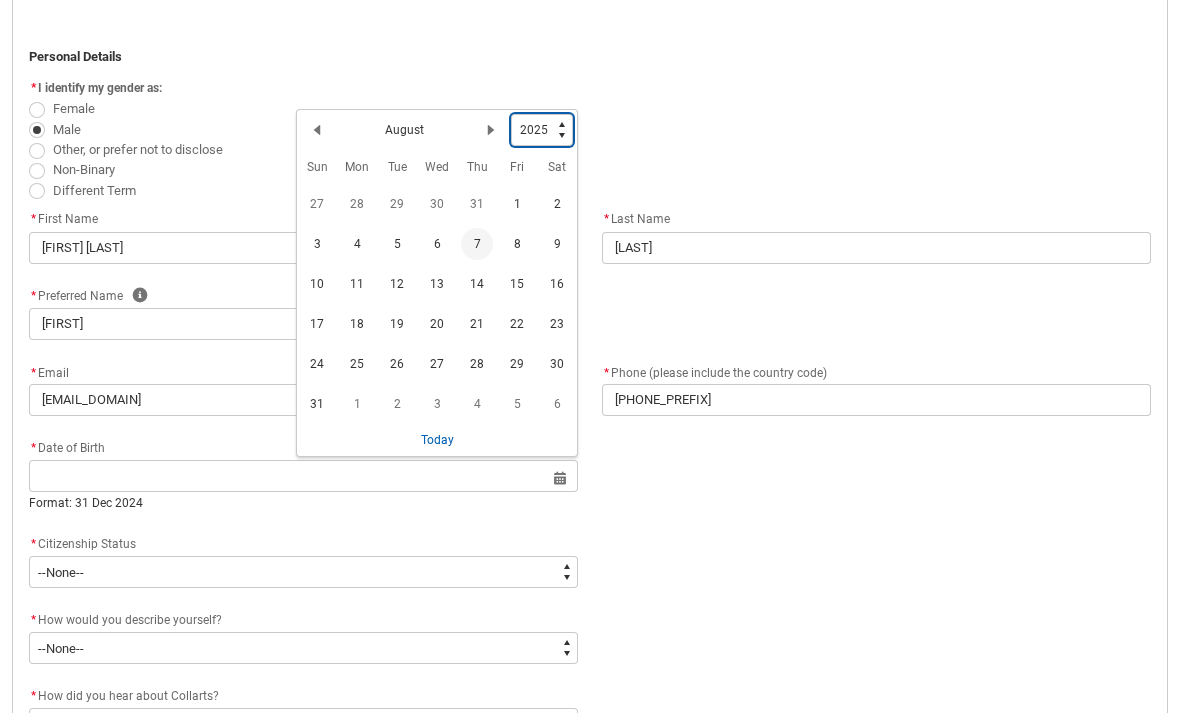 type on "2008" 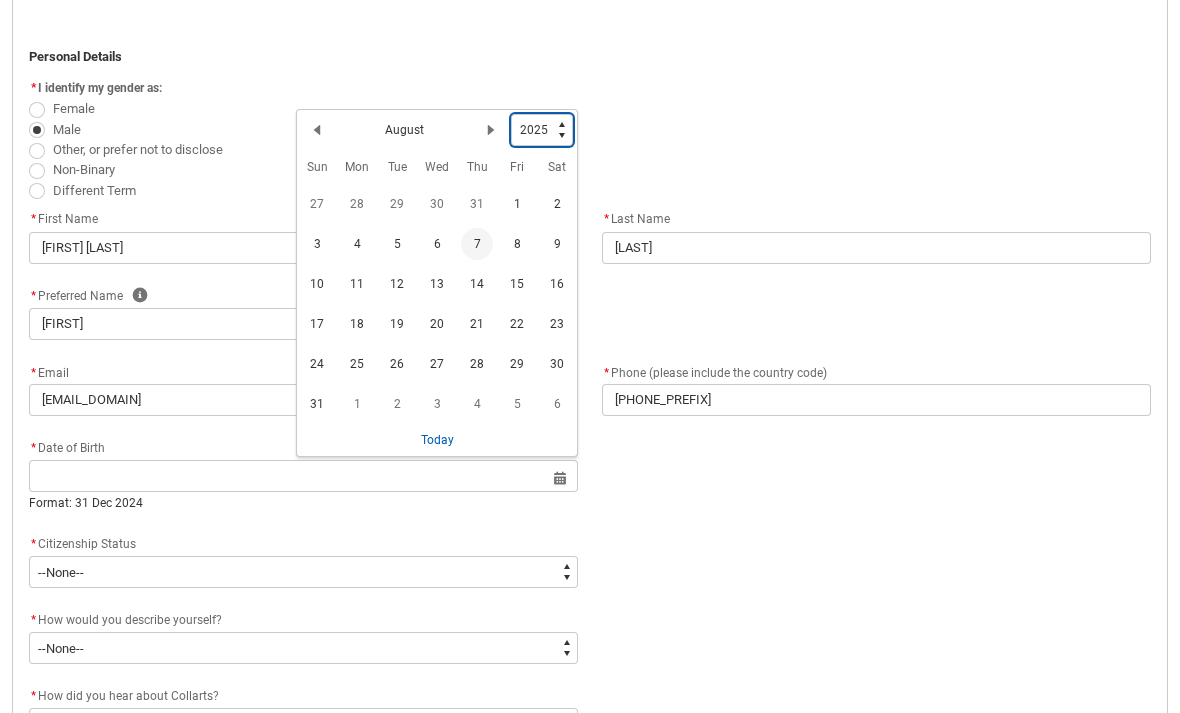 select on "2008" 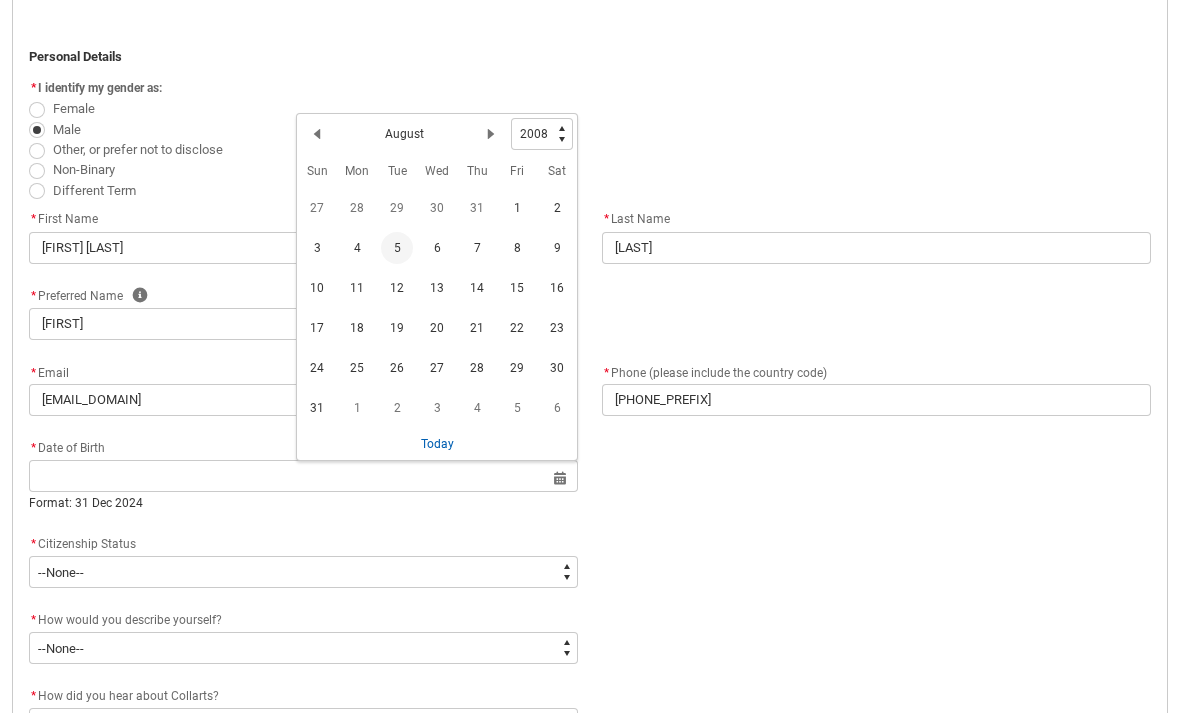 click on "5" 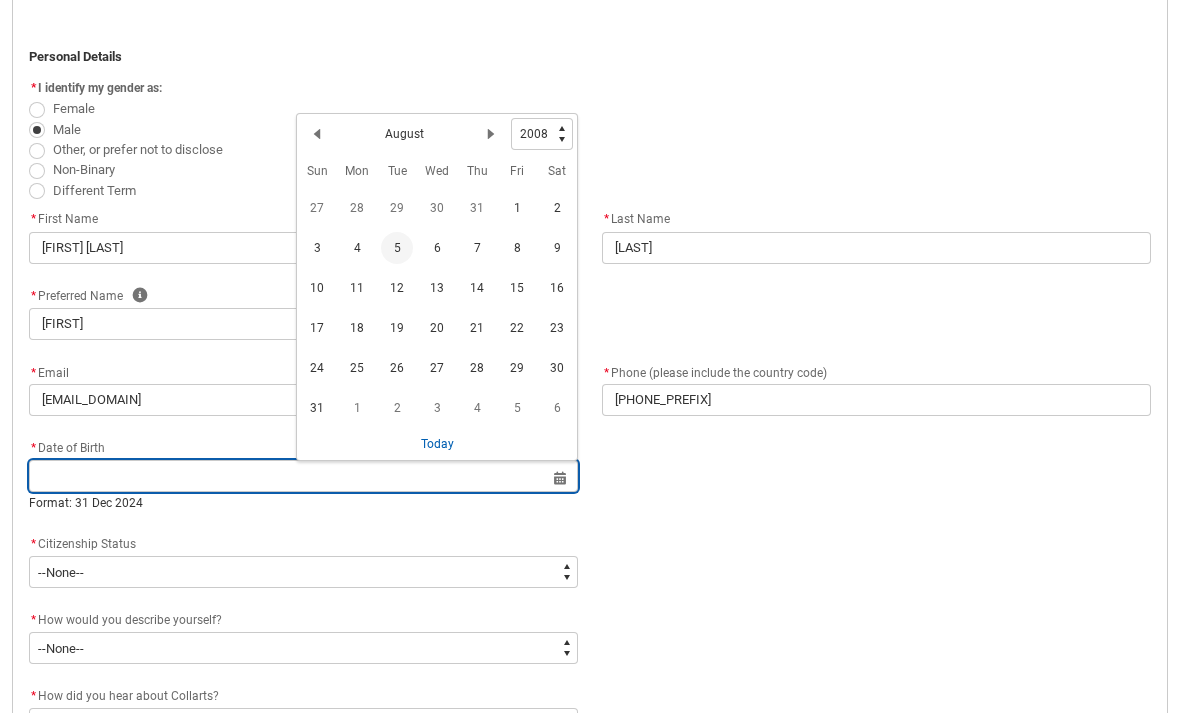 type on "[YYYY]-[MM]-[DD]" 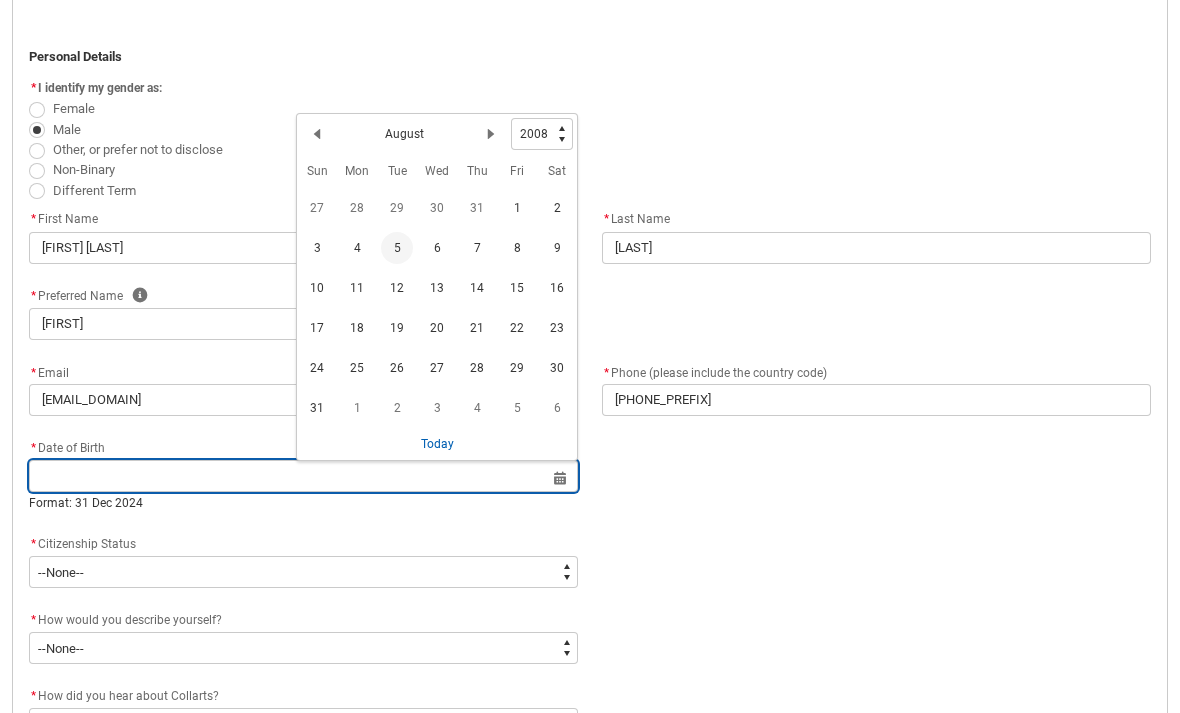 type on "[YYYY]-[MM]-[DD]" 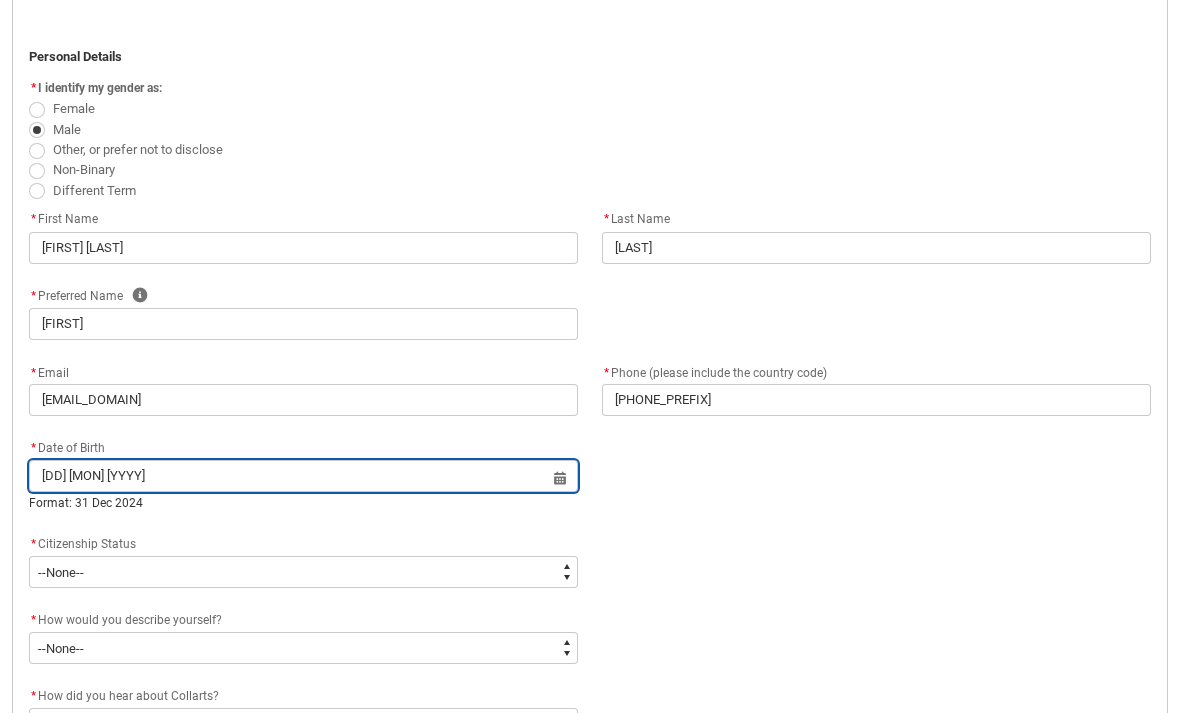 scroll, scrollTop: 485, scrollLeft: 0, axis: vertical 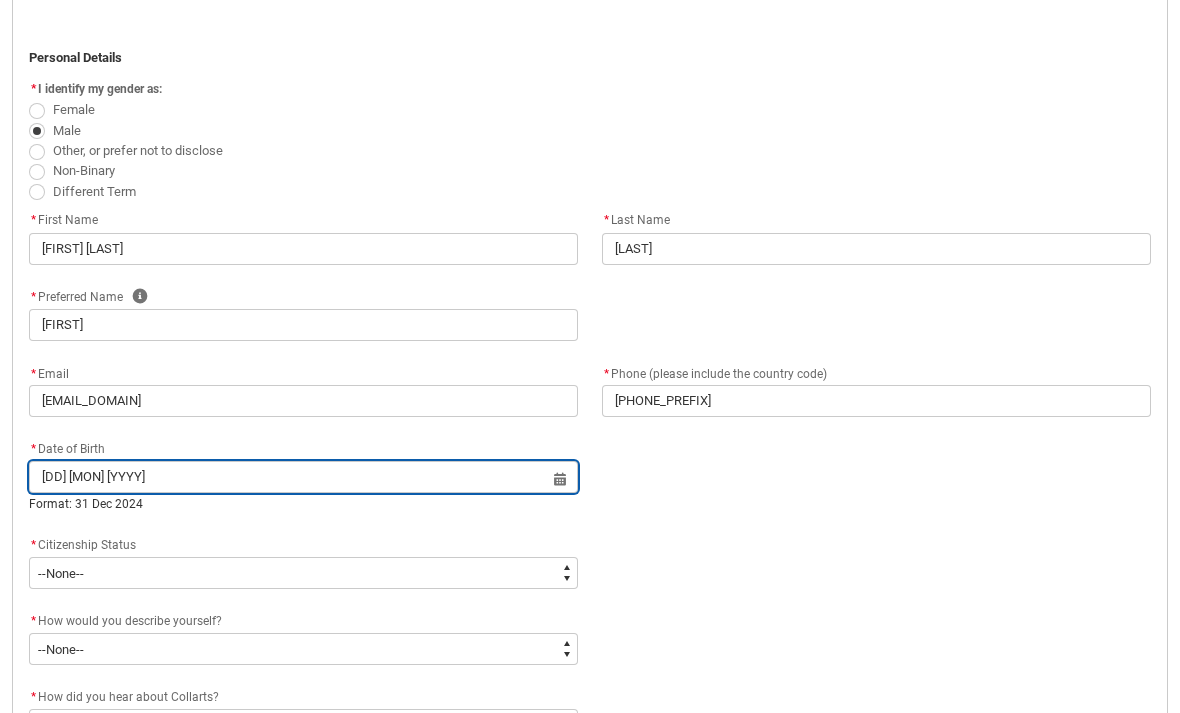 click on "[DD] [MON] [YYYY]" at bounding box center [303, 477] 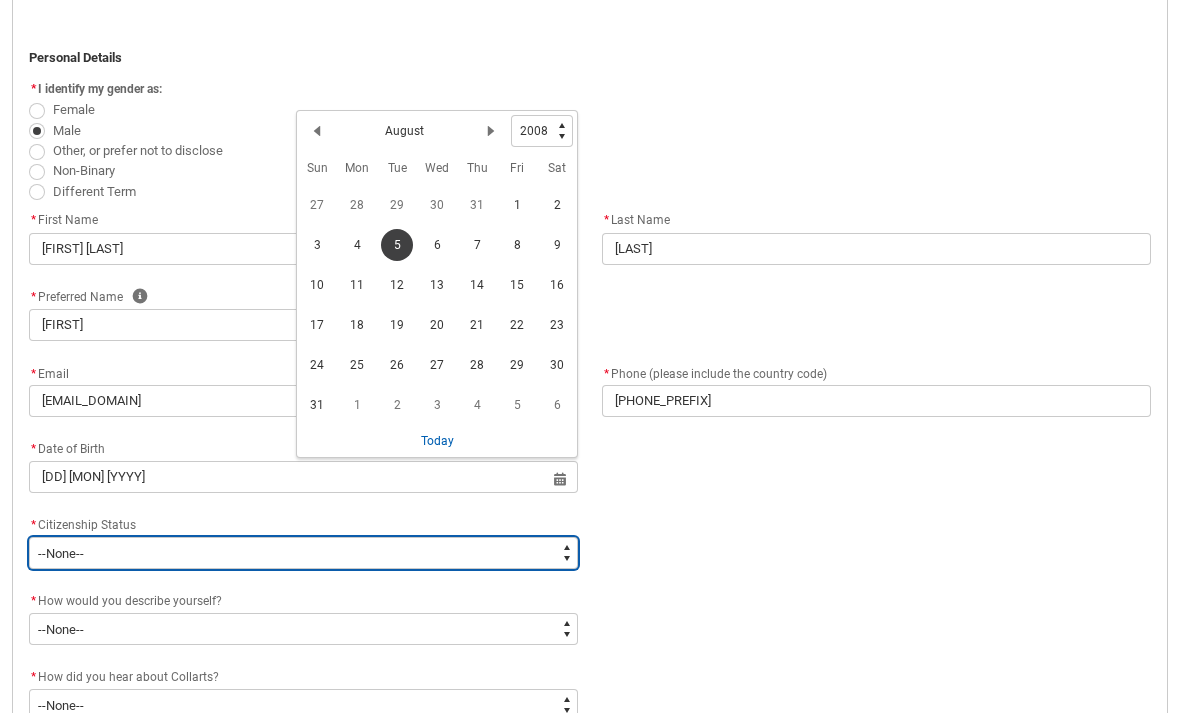 click on "--None-- [NATIONALITY] Citizen Humanitarian Visa [NATIONALITY] citizen Other Permanent Resident Visa Student Visa" at bounding box center (303, 553) 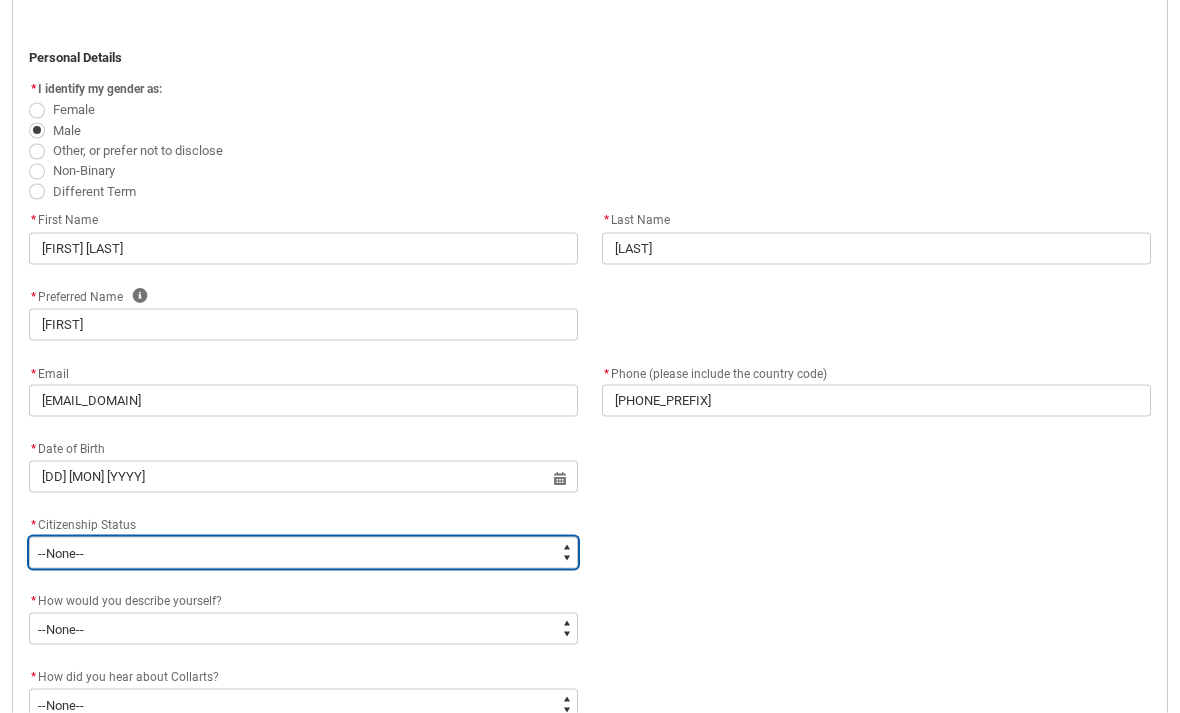 type on "Citizenship.1" 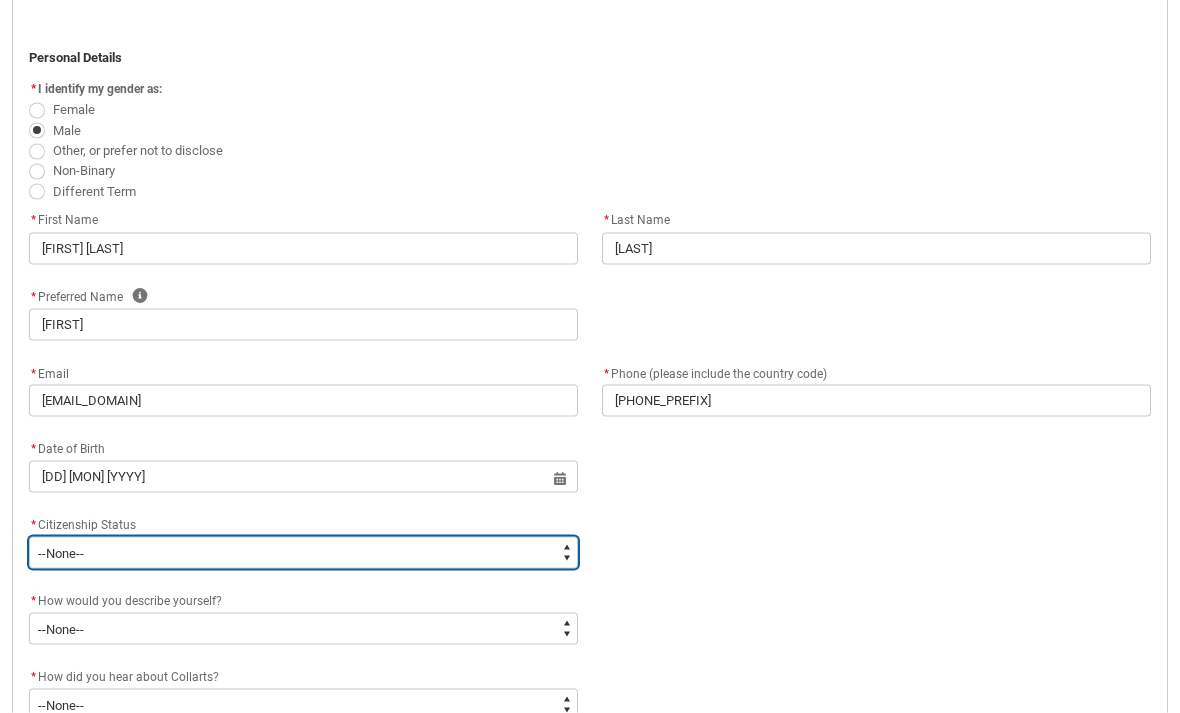 select on "Citizenship.1" 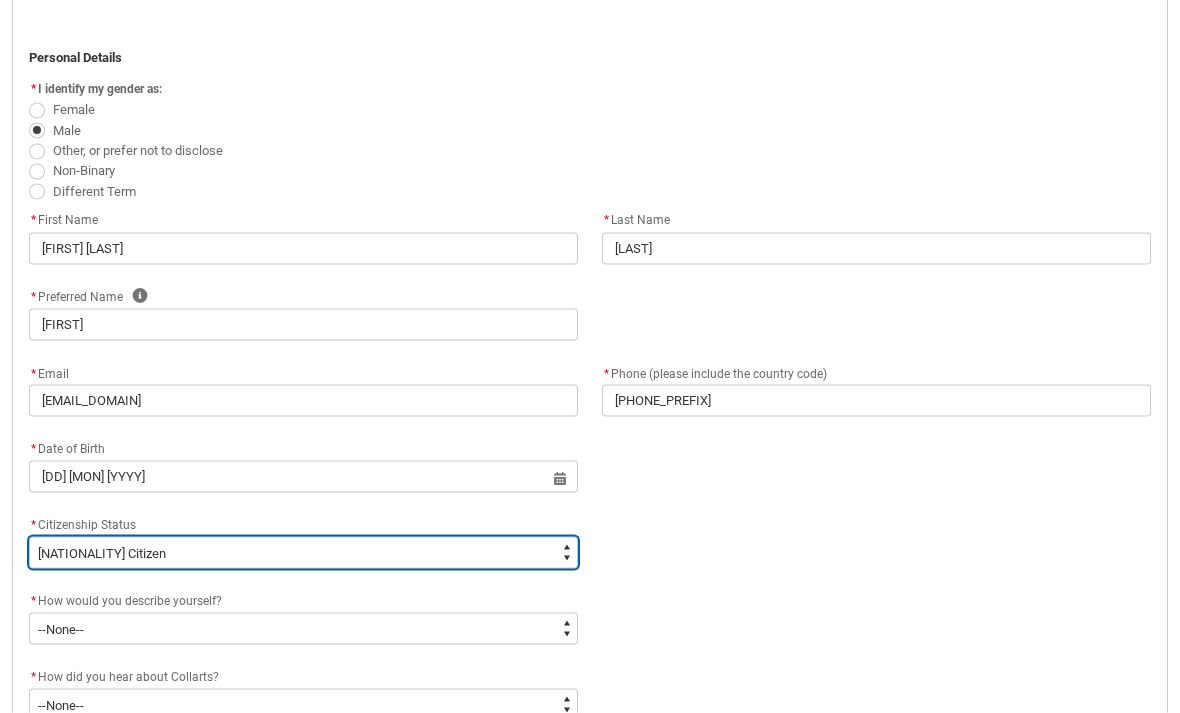 scroll, scrollTop: 486, scrollLeft: 0, axis: vertical 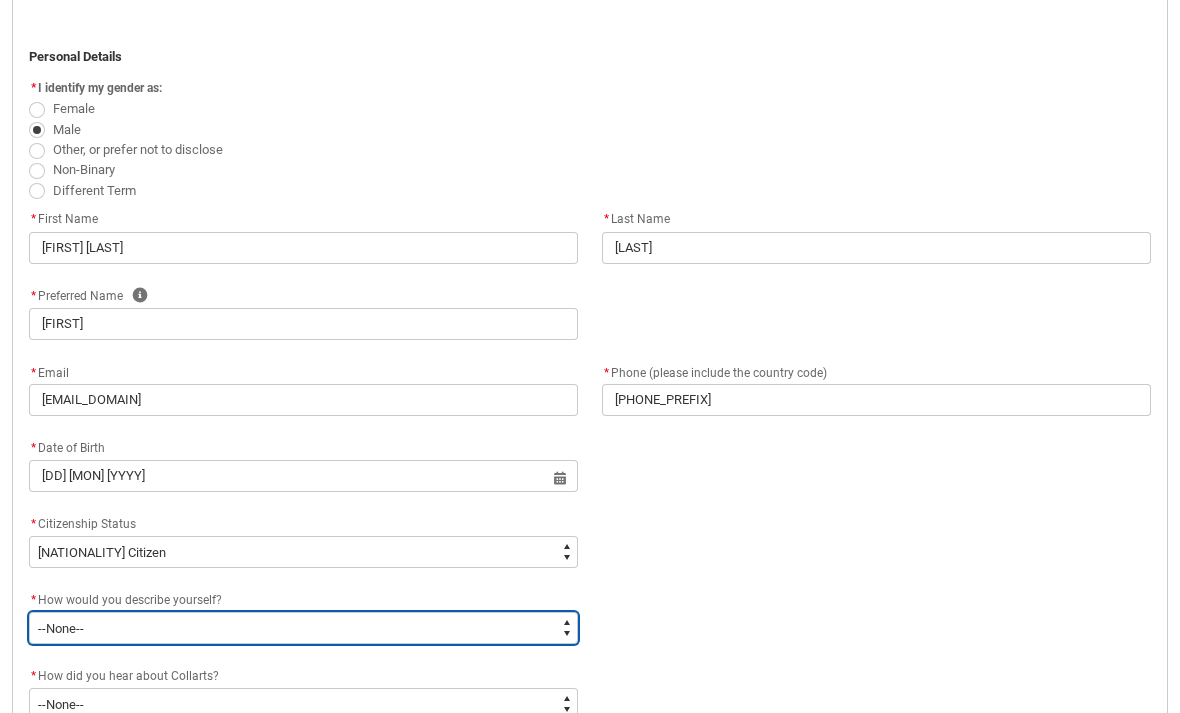click on "--None-- I'm currently in Year 12 and planning what I'll do after school I've completed Year 12 I took some time off after high school and want to return to study I'm looking to transfer from another college/university I'm looking for a career change I'm already in the industry/have a qualification and am looking to extend my skills" at bounding box center (303, 628) 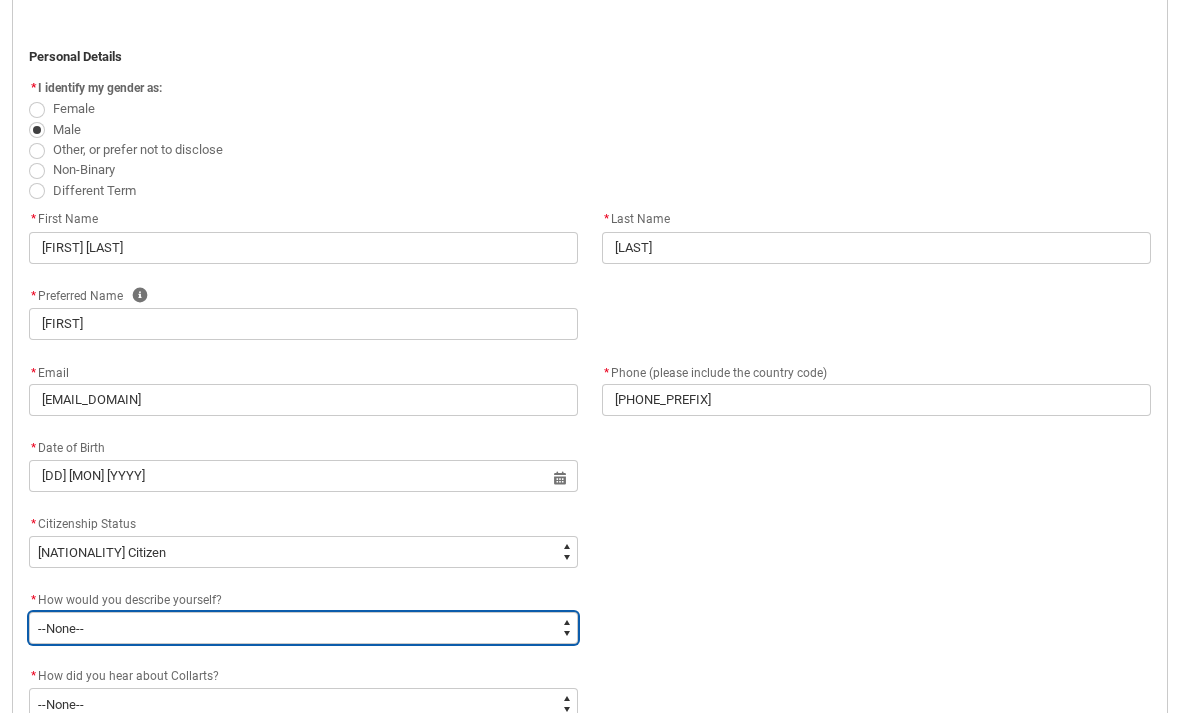 type on "HSLC_Domestic_a" 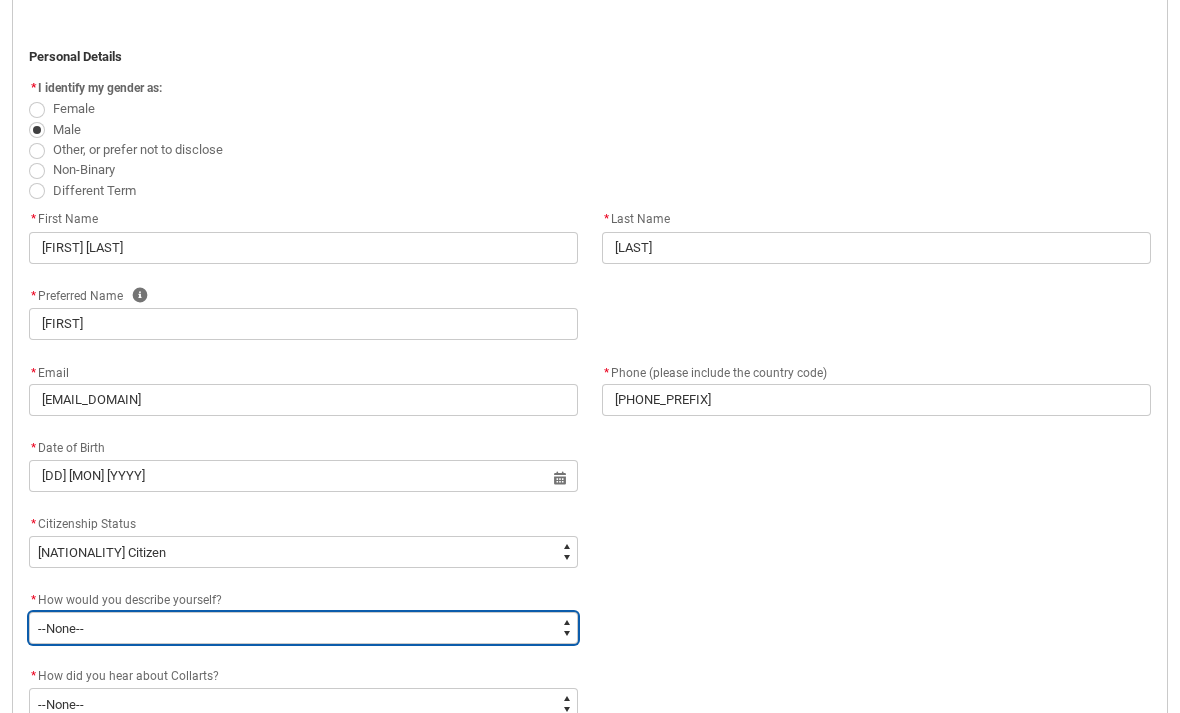 select on "HSLC_Domestic_a" 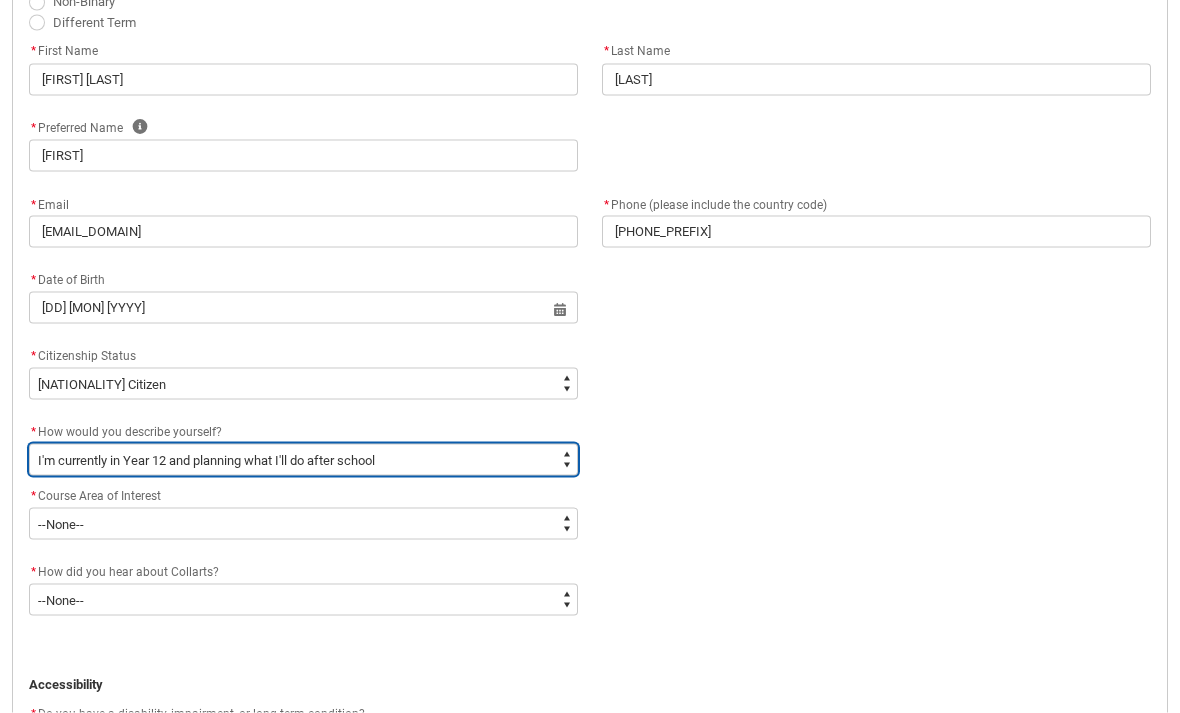 scroll, scrollTop: 656, scrollLeft: 0, axis: vertical 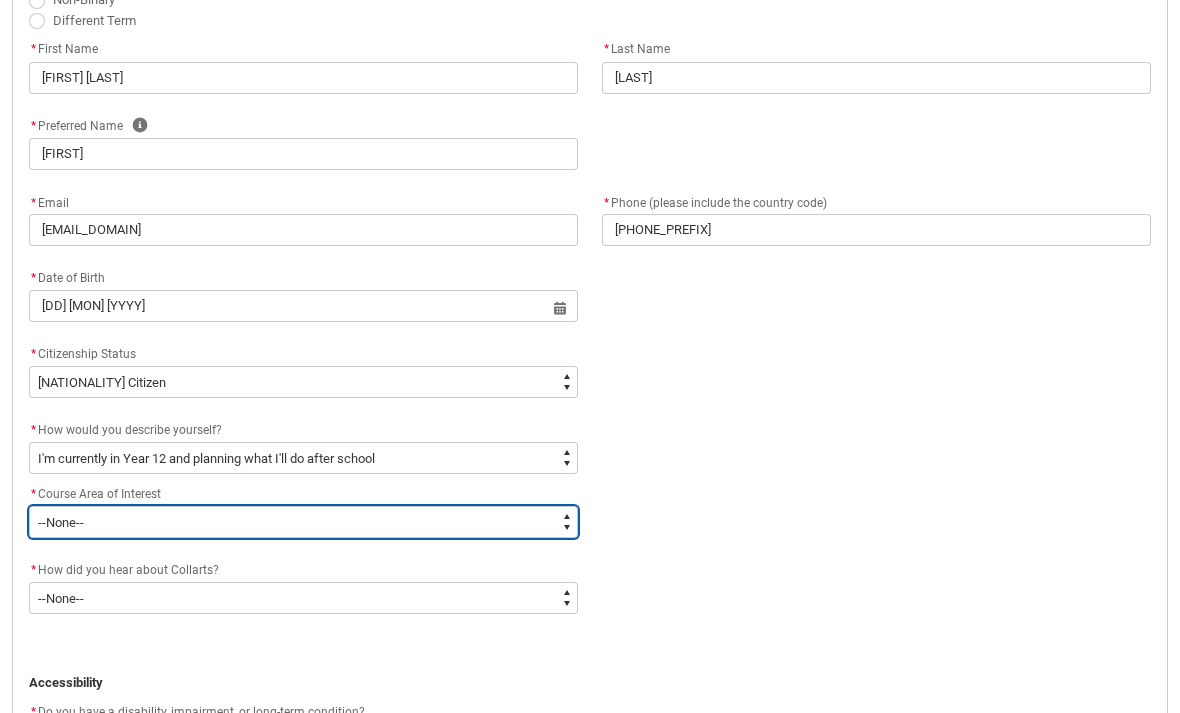 click on "--None-- Communication Courses Design Courses Entertainment Courses Performing Arts Courses" at bounding box center (303, 522) 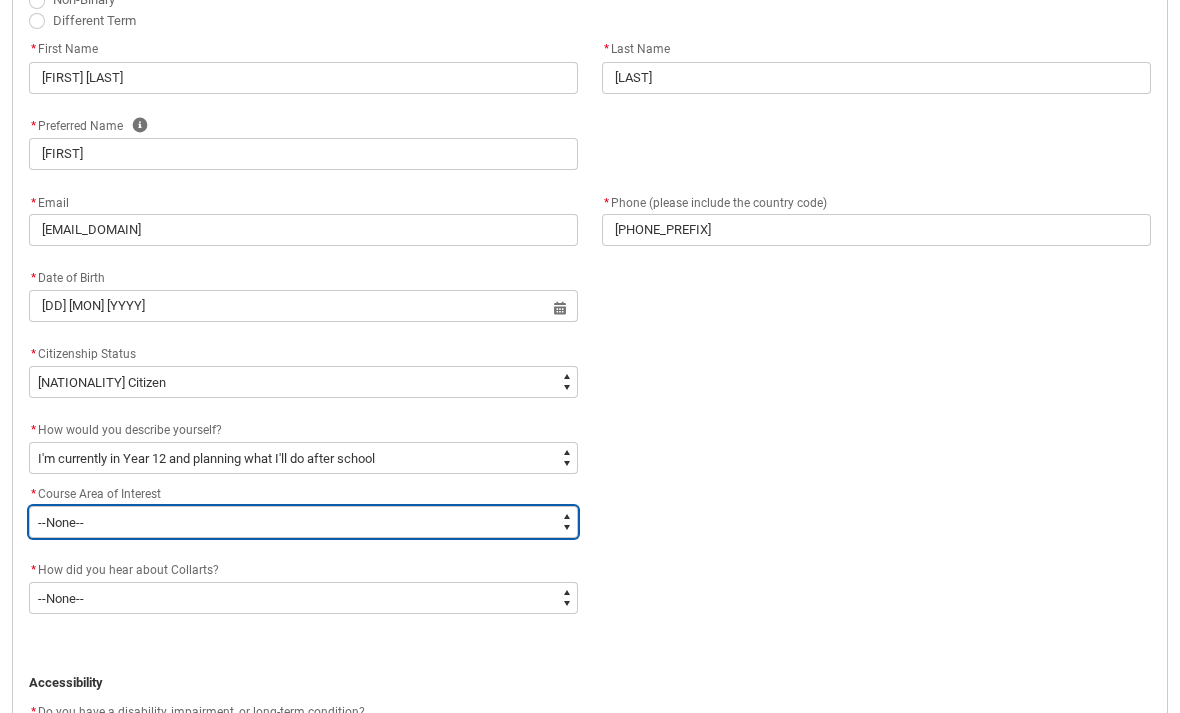 type on "CI_D_FS" 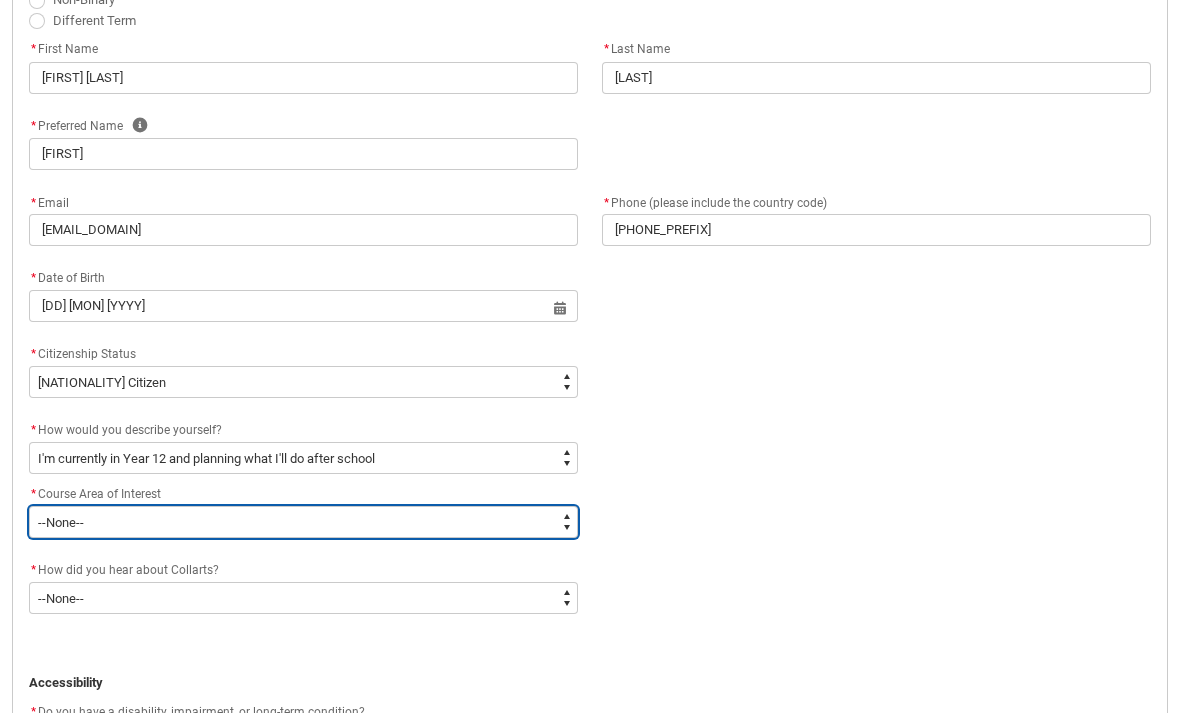 select on "CI_D_FS" 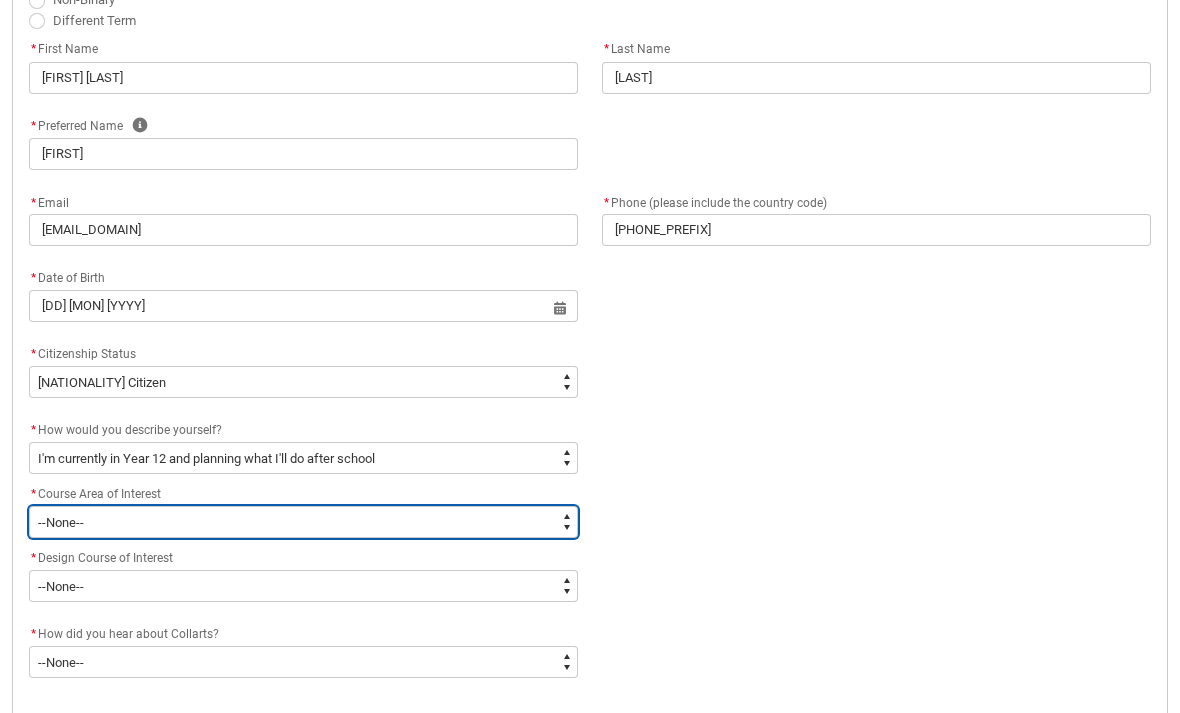 click on "--None-- Communication Courses Design Courses Entertainment Courses Performing Arts Courses" at bounding box center (303, 522) 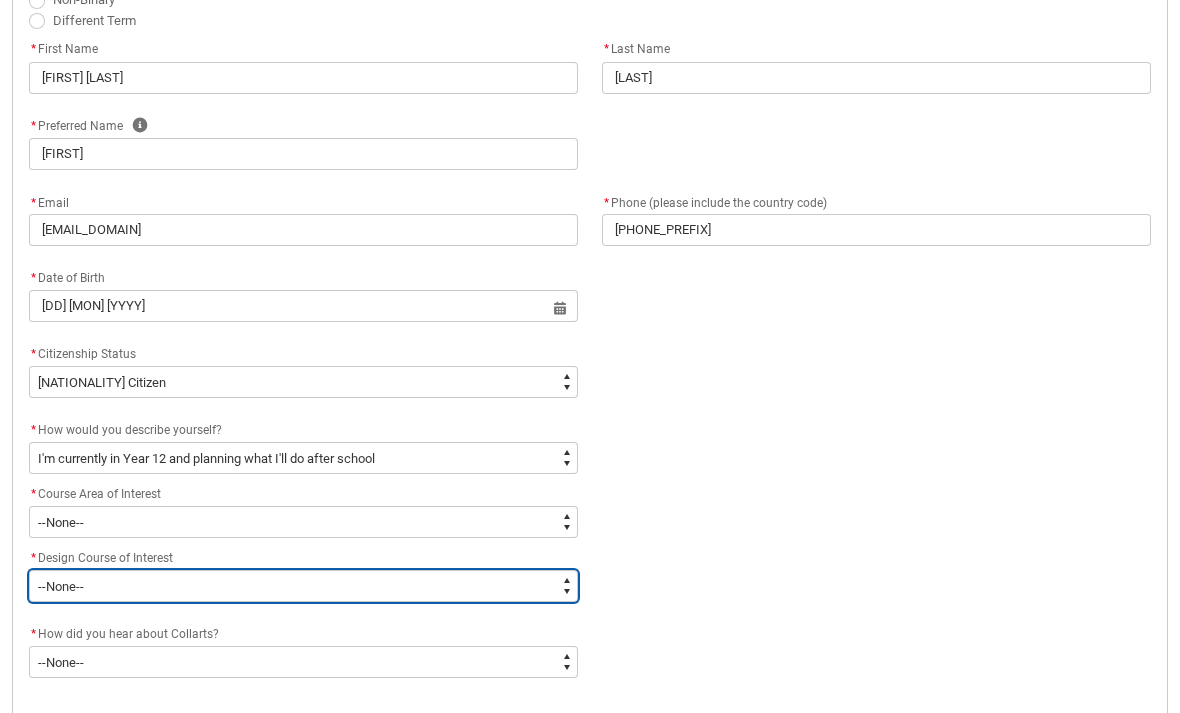 click on "--None-- 2D Animation Animation & VFX Fashion & Sustainability Fashion Marketing Game Design Graphic & Digital Design Interior Design Photography" at bounding box center (303, 586) 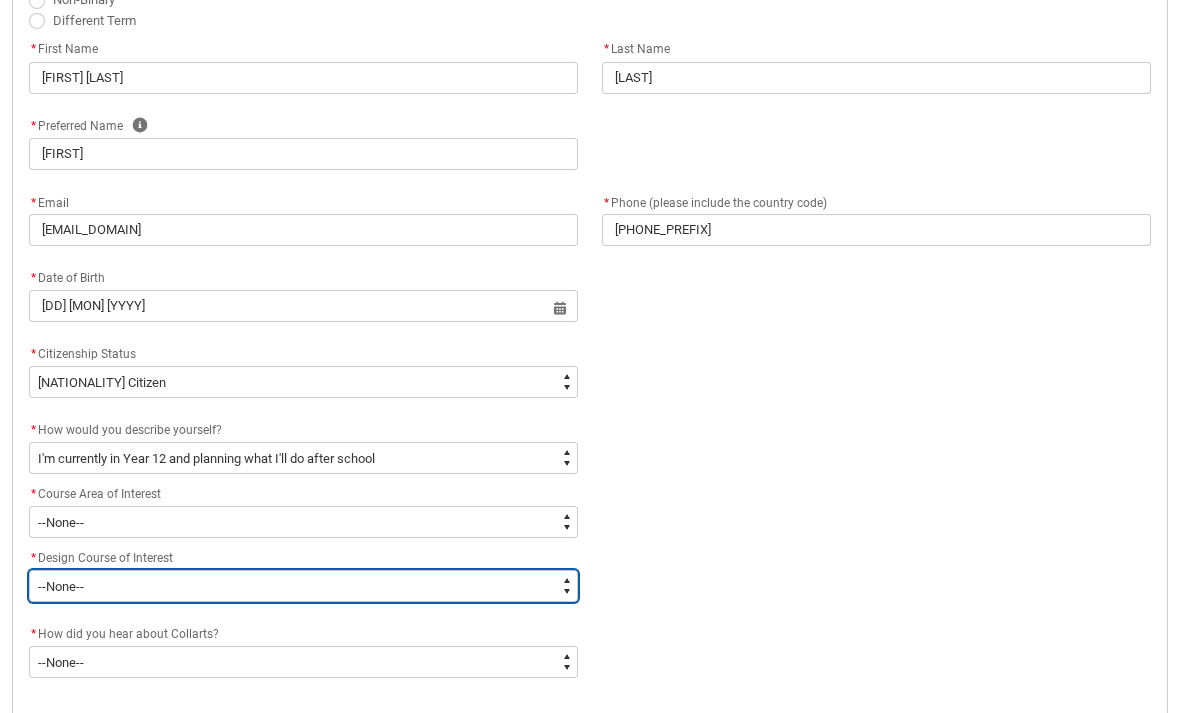 type on "CI_D_FS" 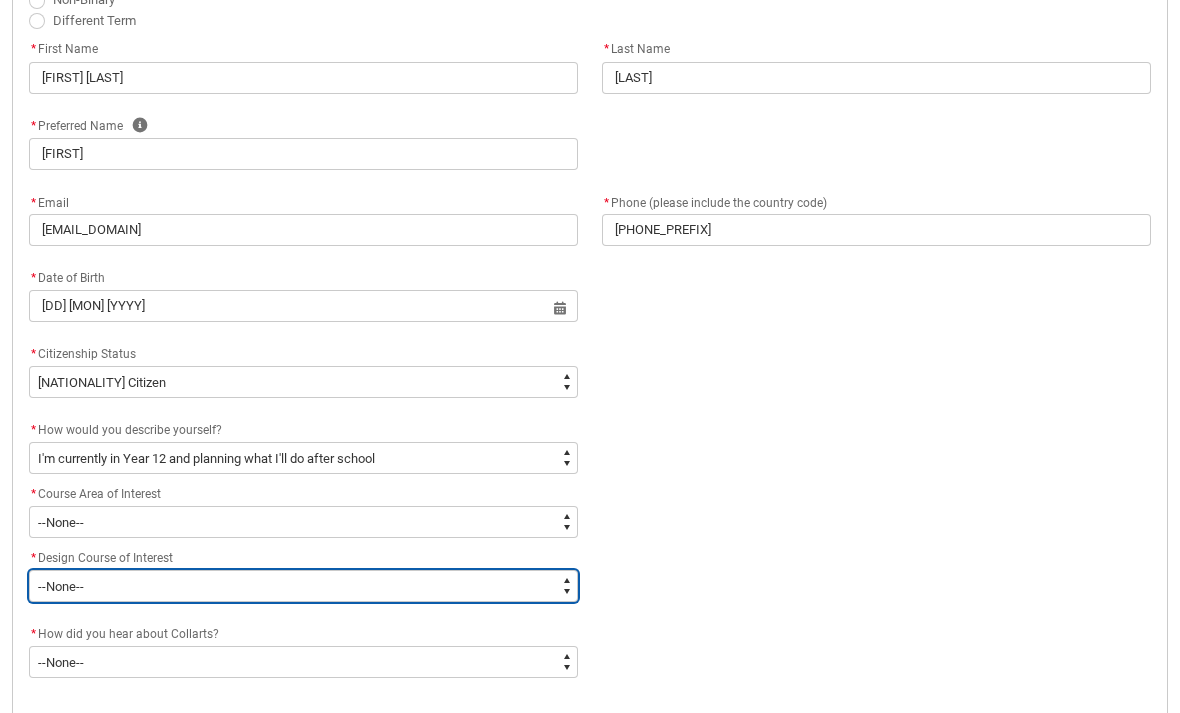 select on "CI_D_FS" 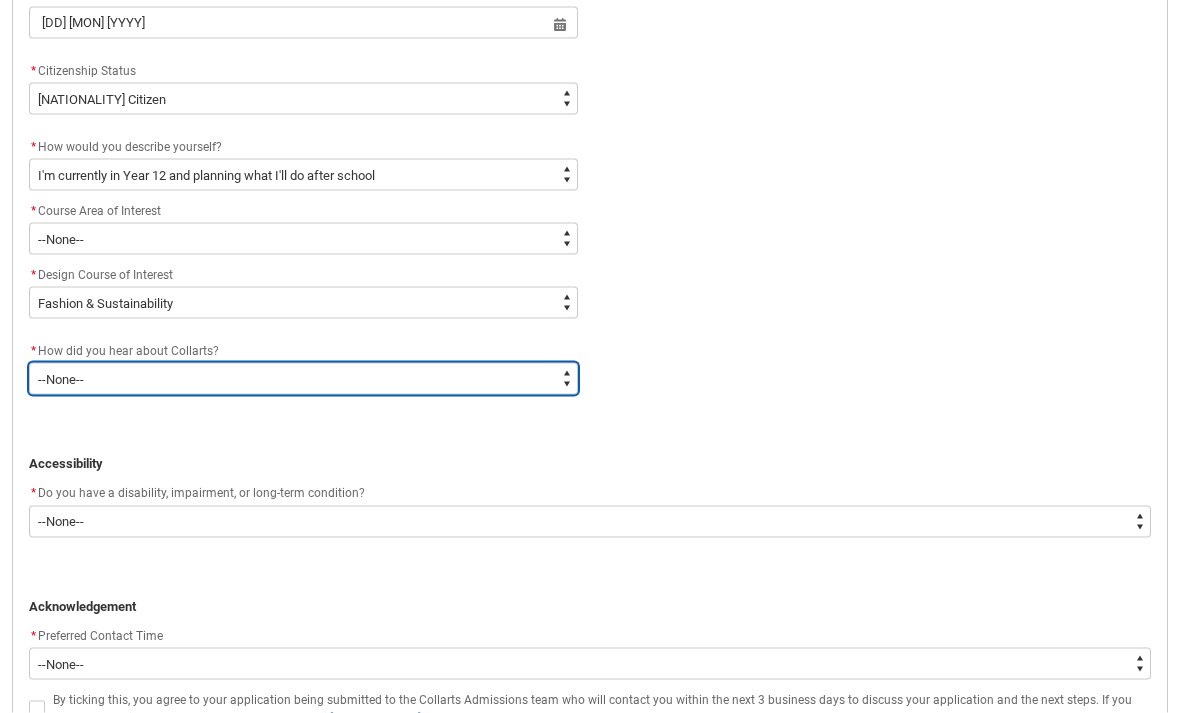 click on "--None-- Advertising - Facebook Advertising - Google Advertising - Instagram Advertising - YouTube Advertising - Other Career Advisor Career Expo Collarts Newsletter/Email Collarts Website Festivals/Events Freeza/Amplified In the Media Online Search (Google) Radio Signage Socials (Facebook, Instagram, TikTok, LinkedIn etc) Spotify VET course at school VTAC Word of mouth Workshops at Collarts Workshops at school Other" at bounding box center [303, 379] 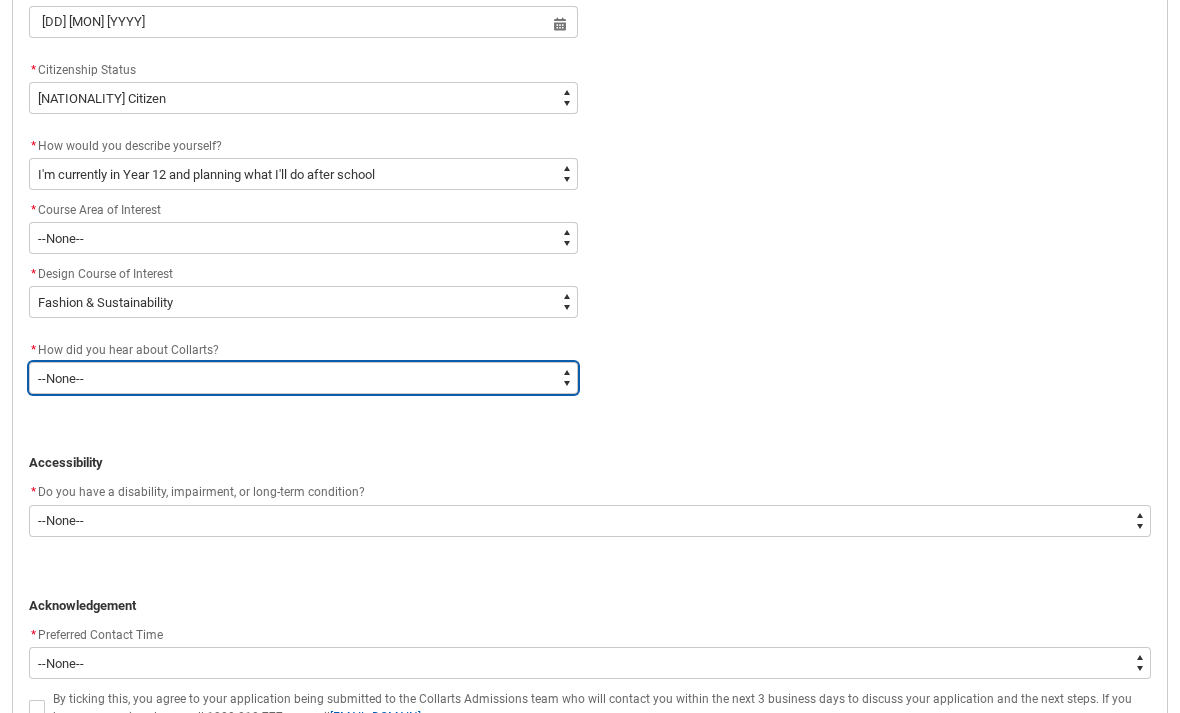 type on "Heard_About_Collarts_Picklist.Career Expo" 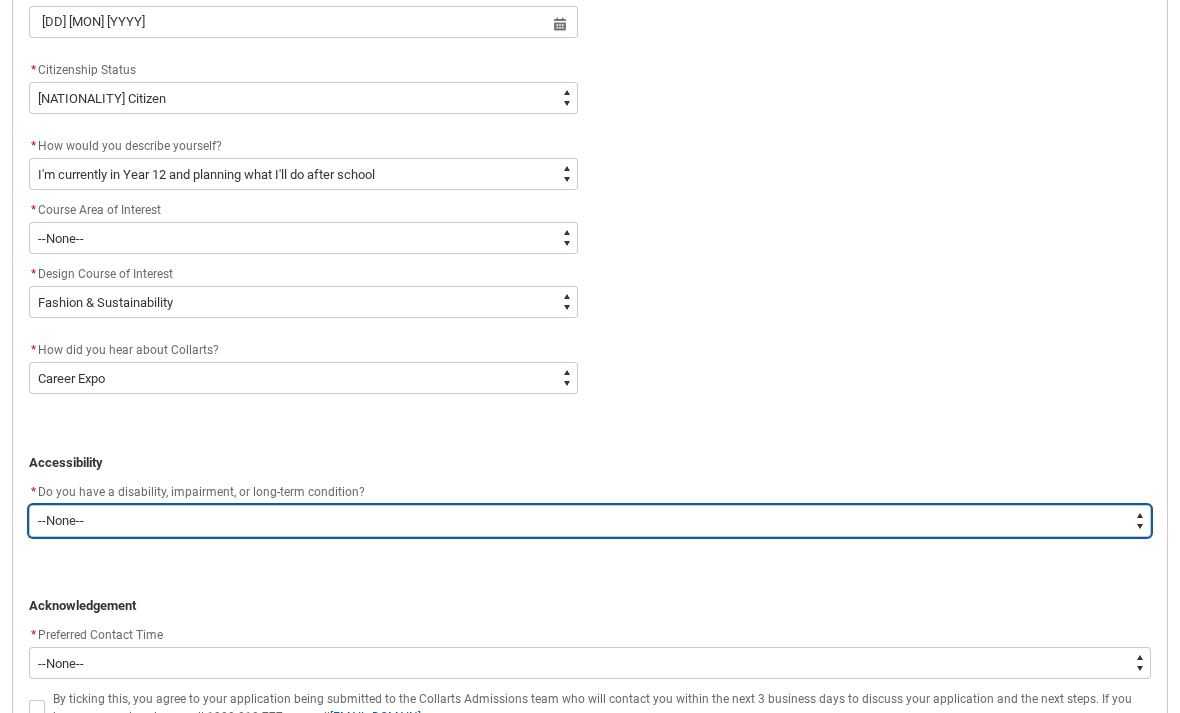 click on "--None-- Yes No" at bounding box center (590, 521) 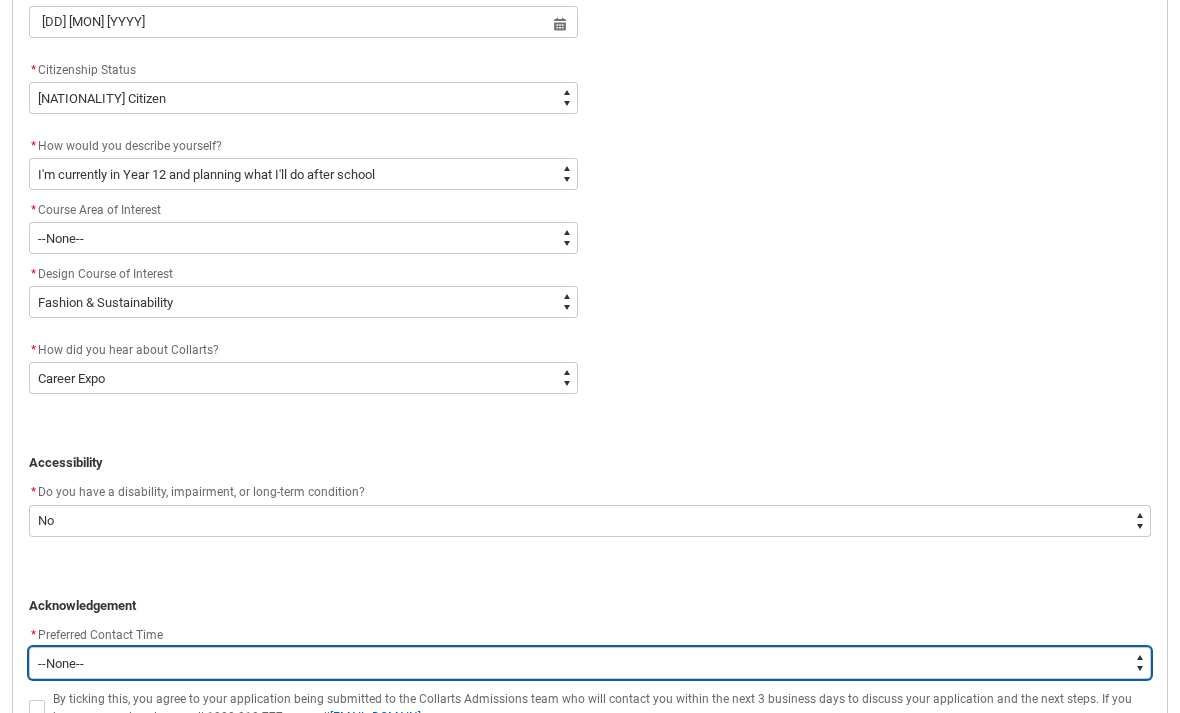 click on "--None-- Morning (9:00AM-12:00PM) Afternoon (12:00PM-5:00PM)" at bounding box center [590, 663] 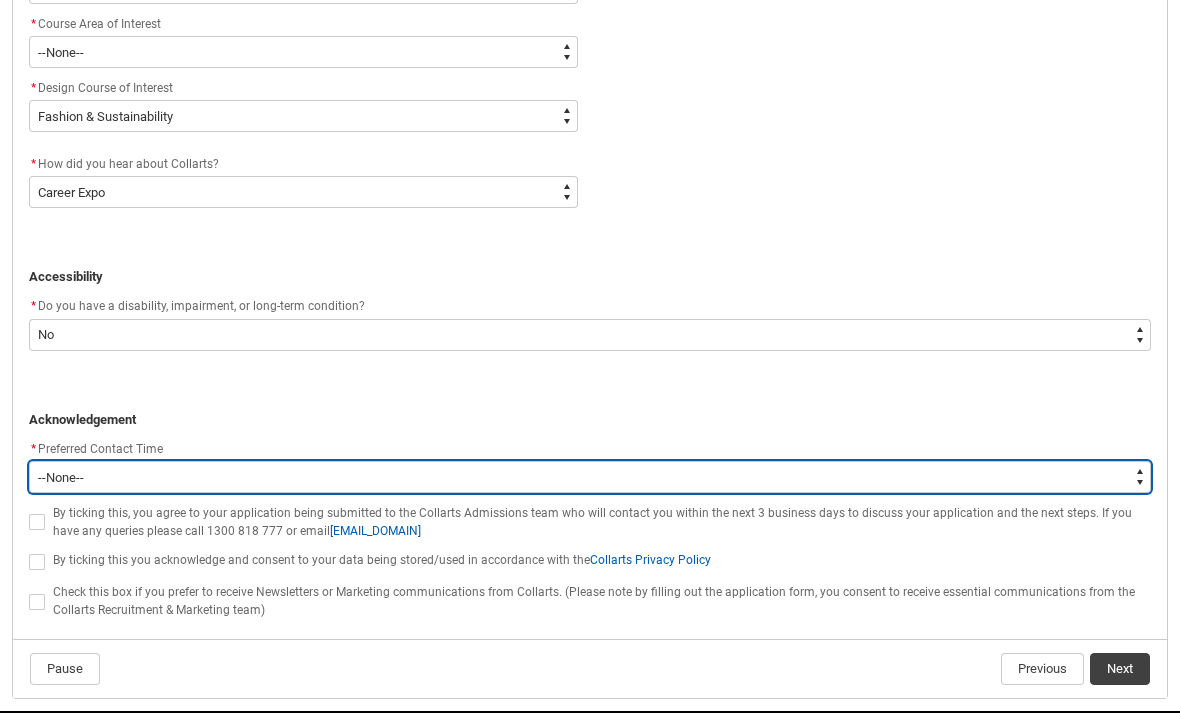 scroll, scrollTop: 1124, scrollLeft: 0, axis: vertical 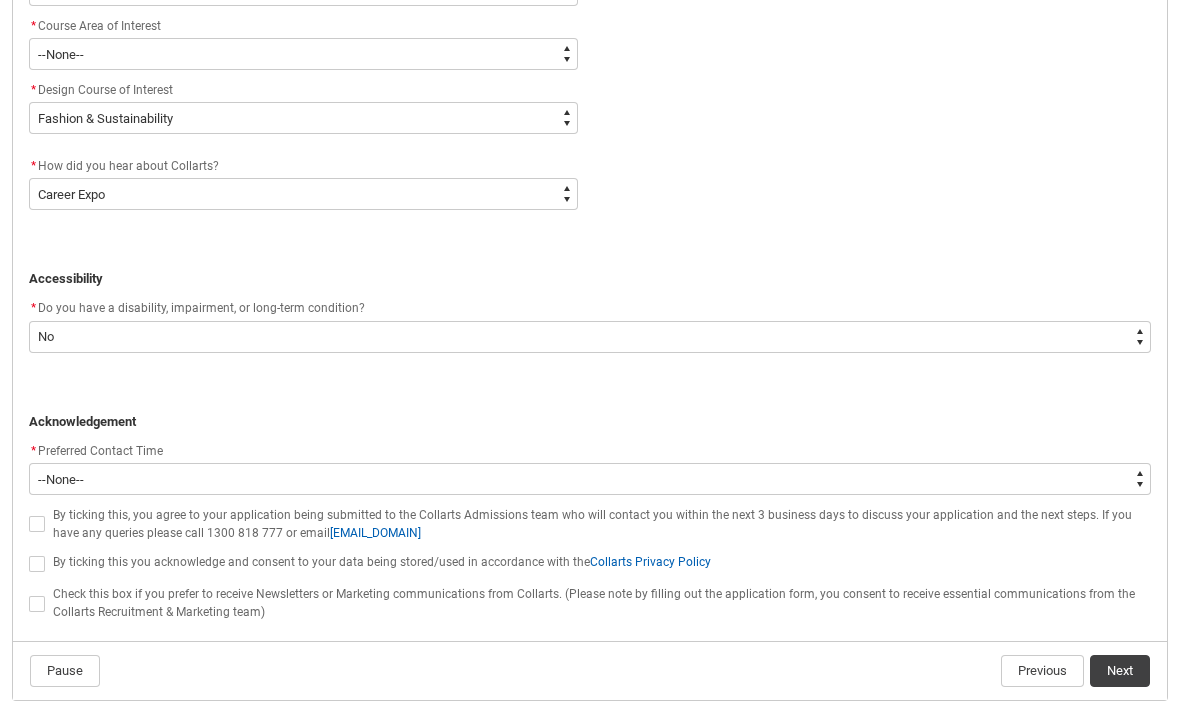 click 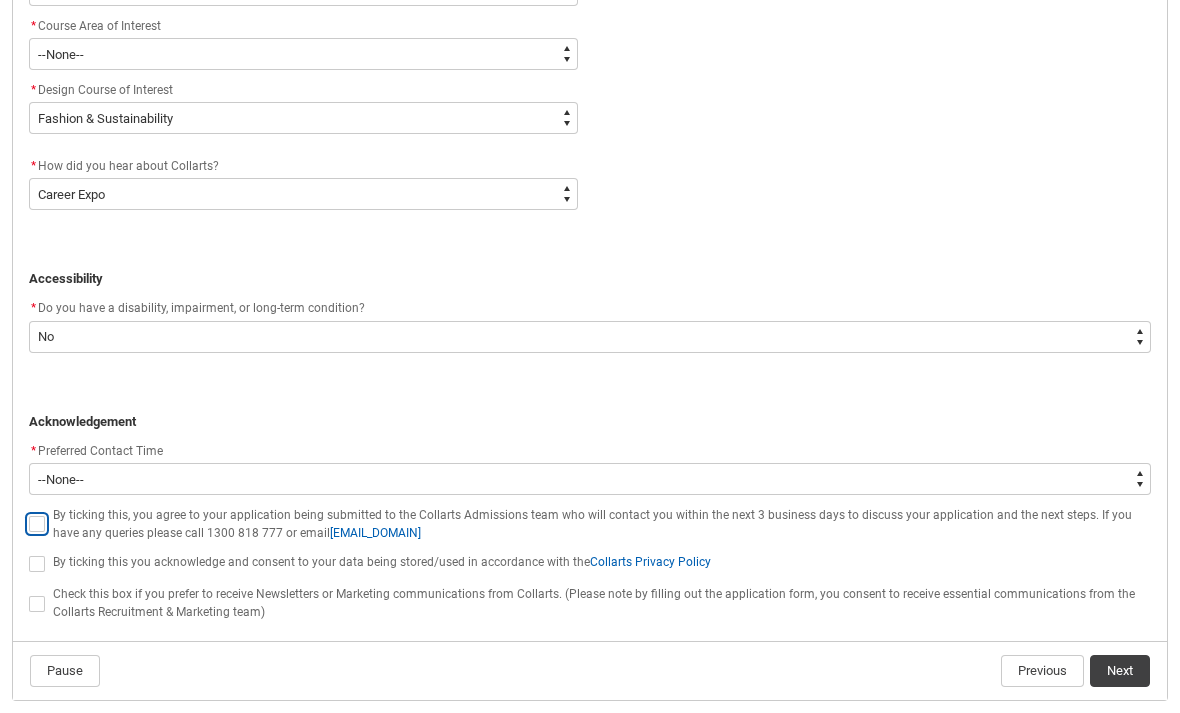 type on "true" 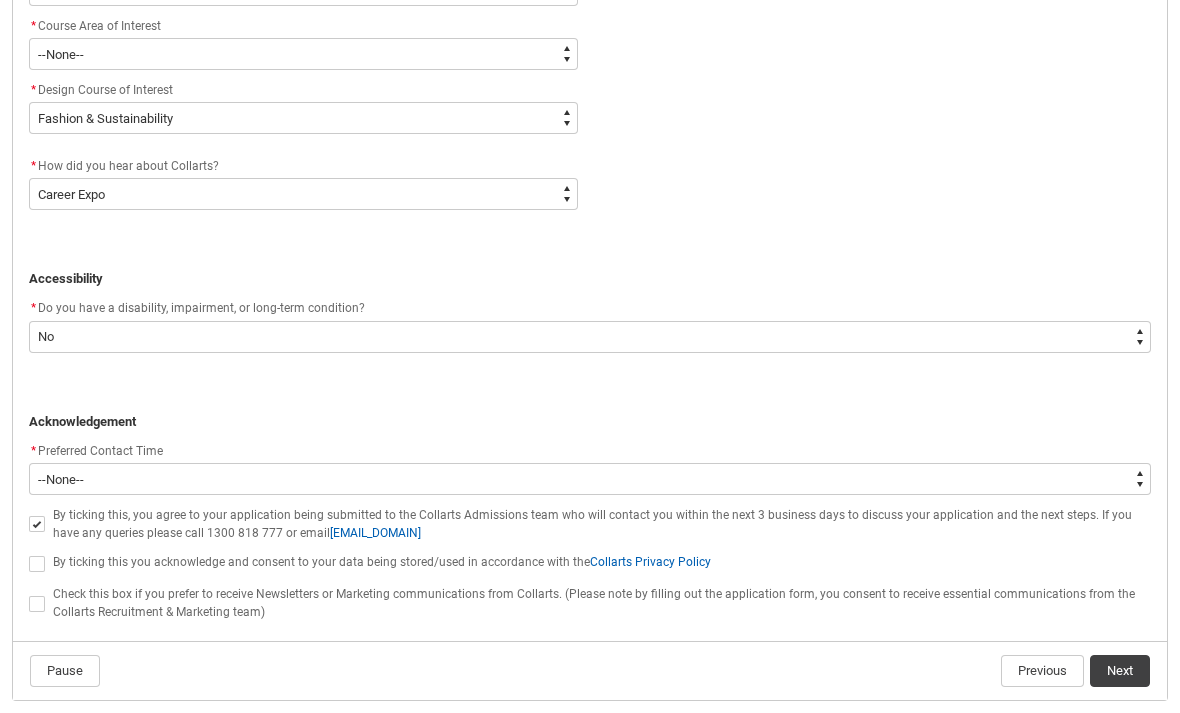 click 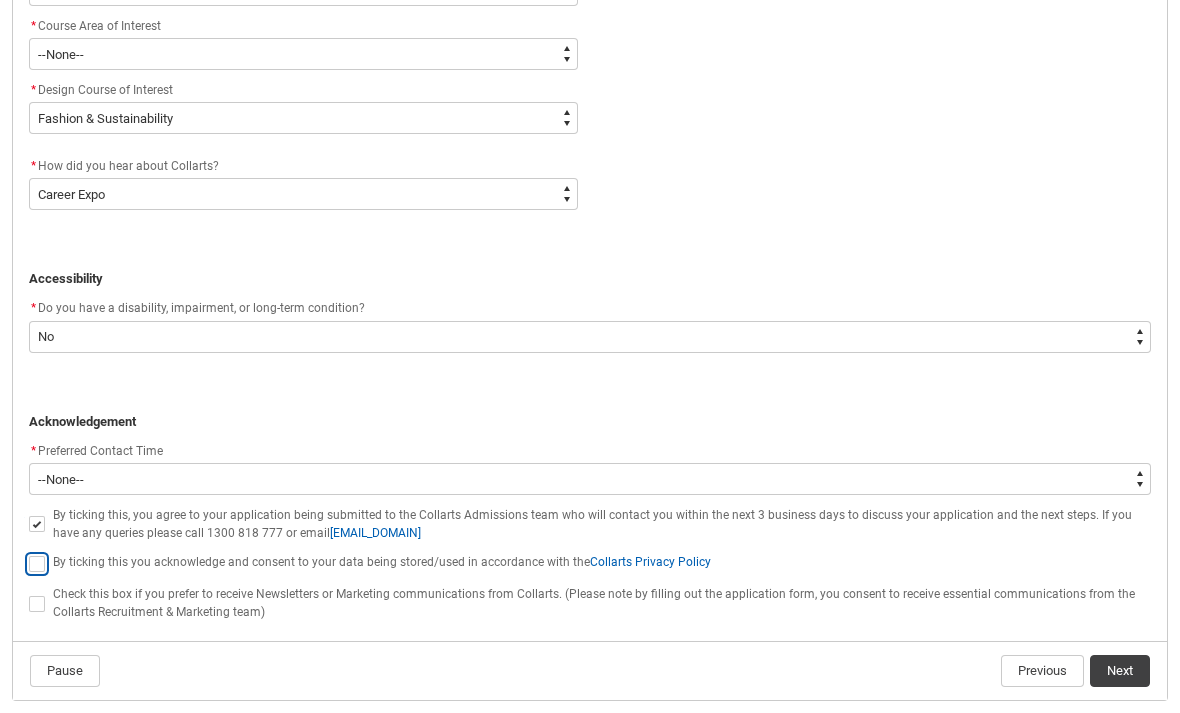 type on "true" 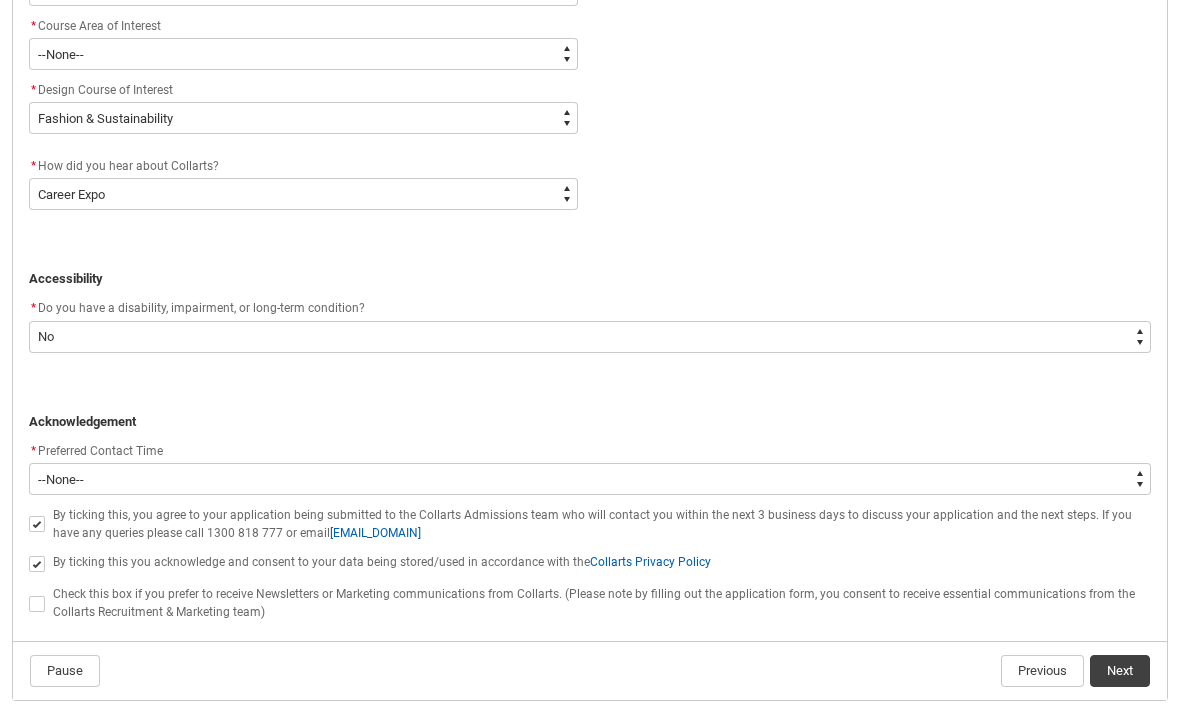 click 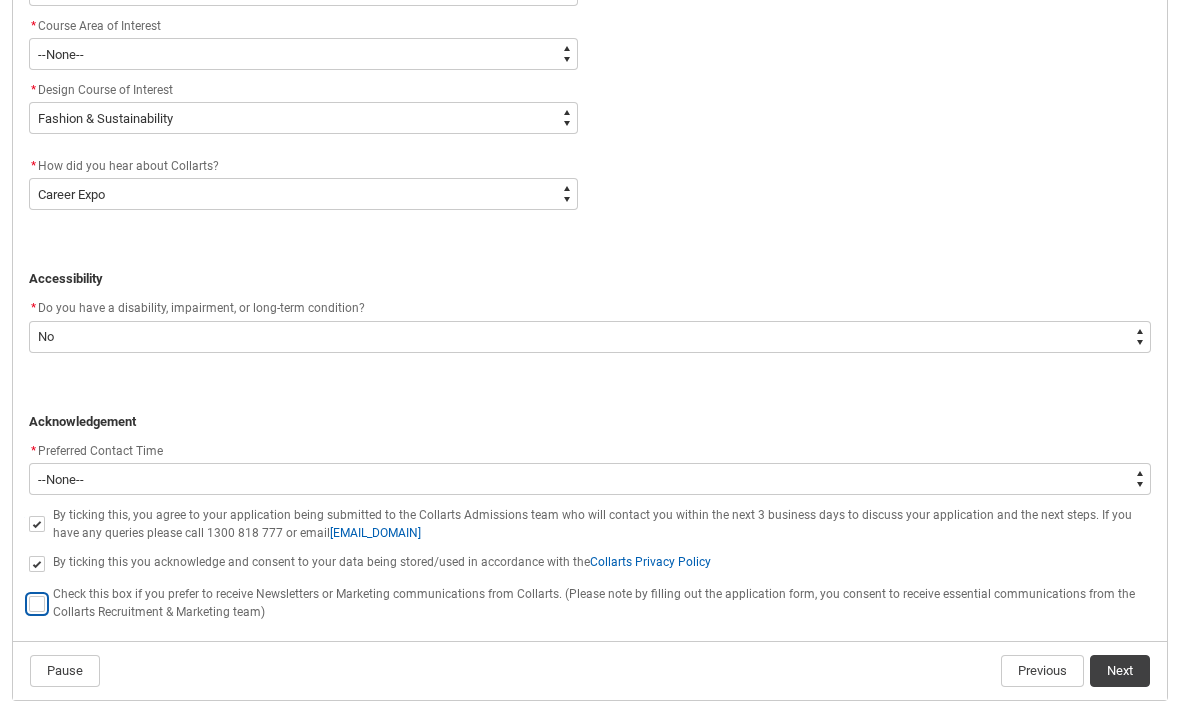 type on "true" 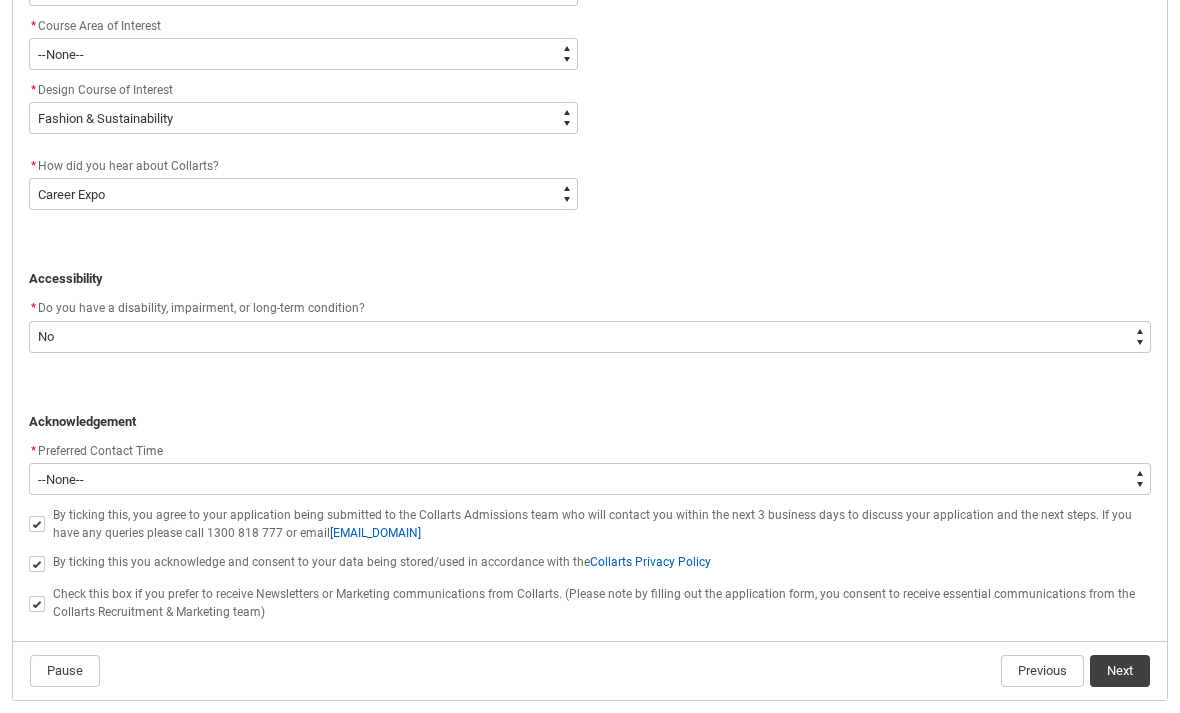 click on "Next" 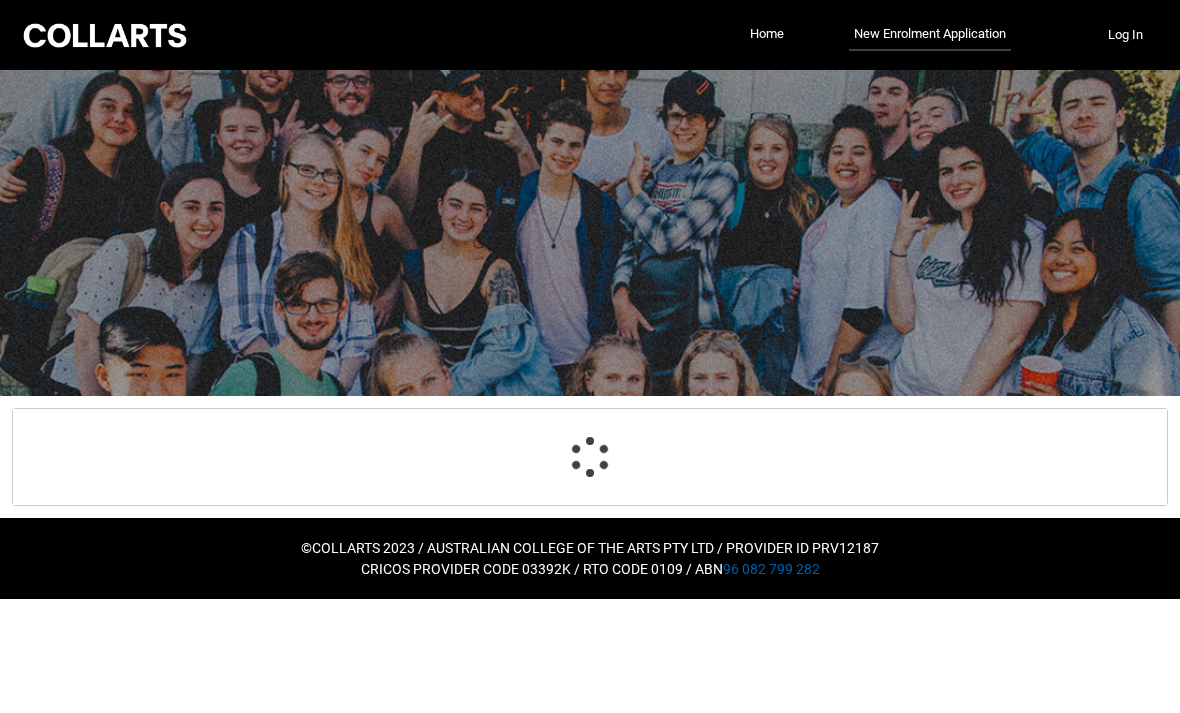 select on "Citizenship.1" 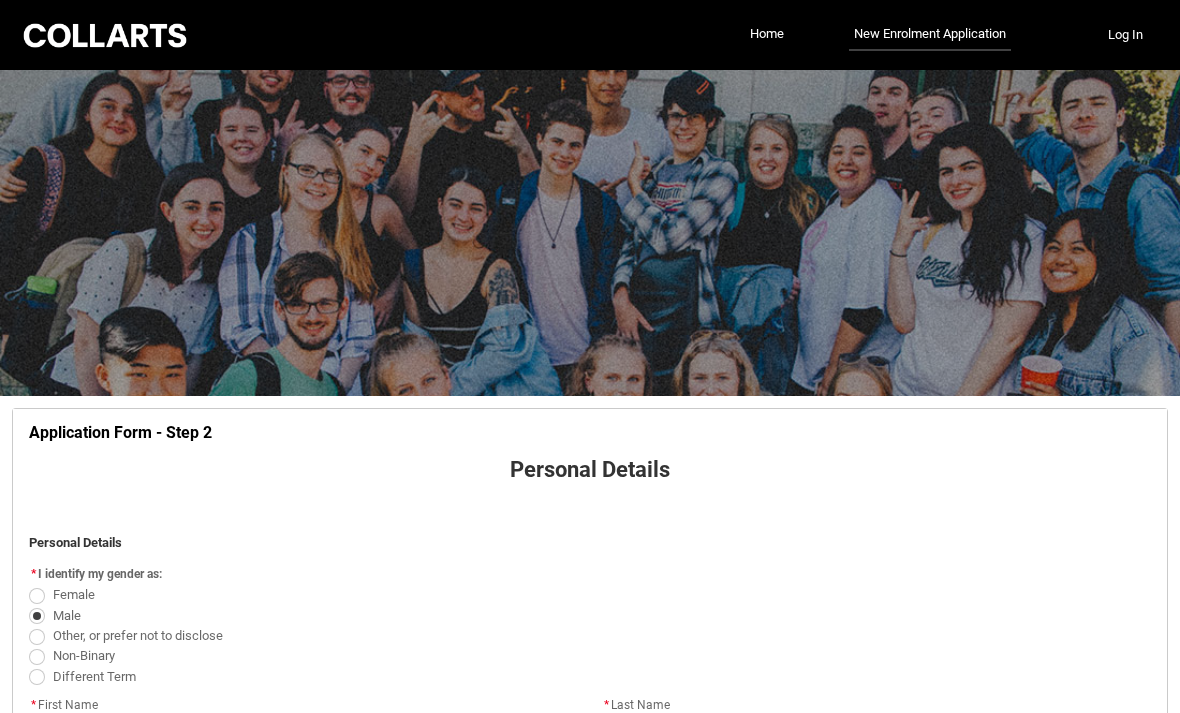 scroll, scrollTop: 209, scrollLeft: 0, axis: vertical 